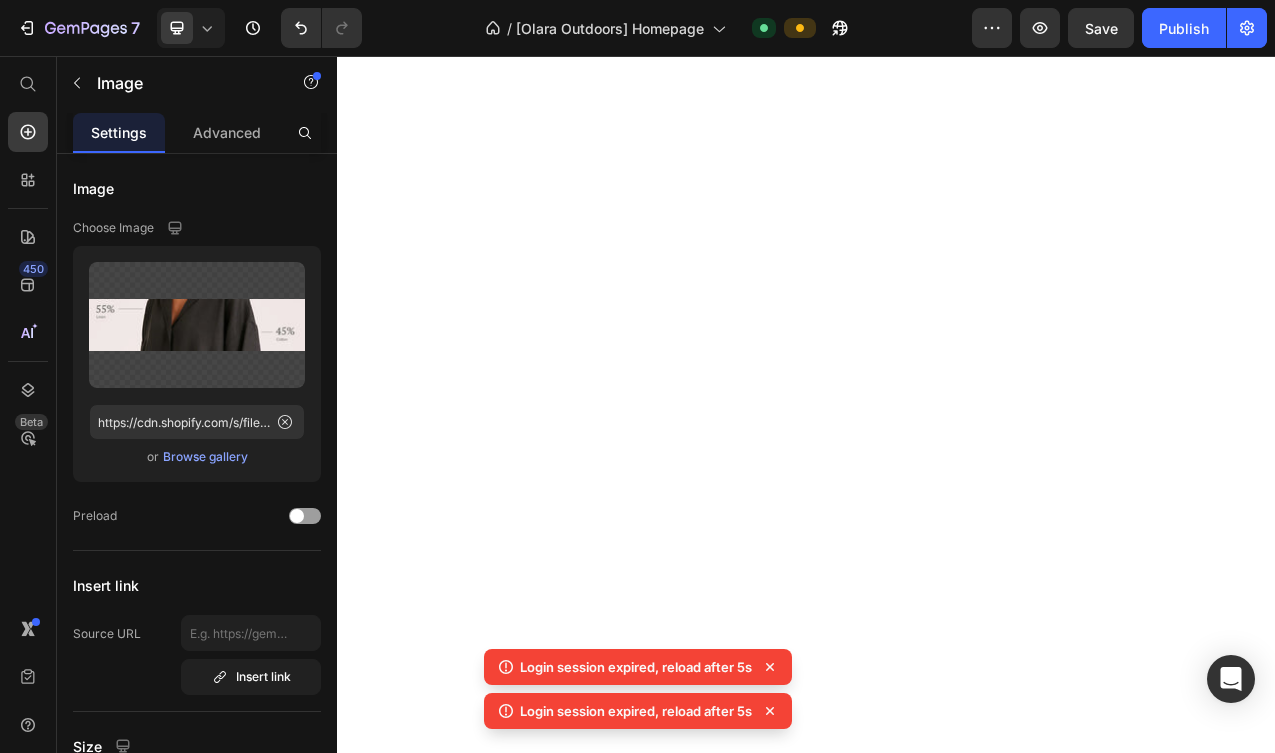 scroll, scrollTop: 0, scrollLeft: 0, axis: both 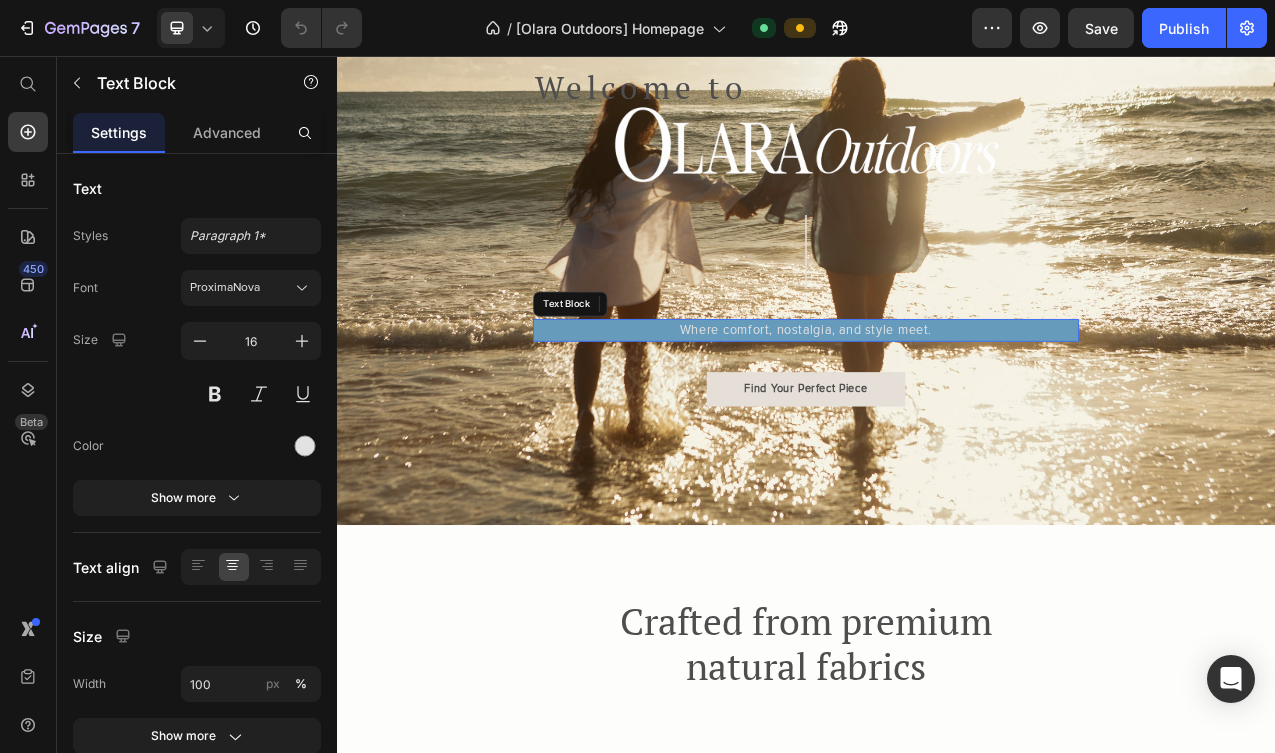 click on "Where comfort, nostalgia, and style meet." at bounding box center [937, 407] 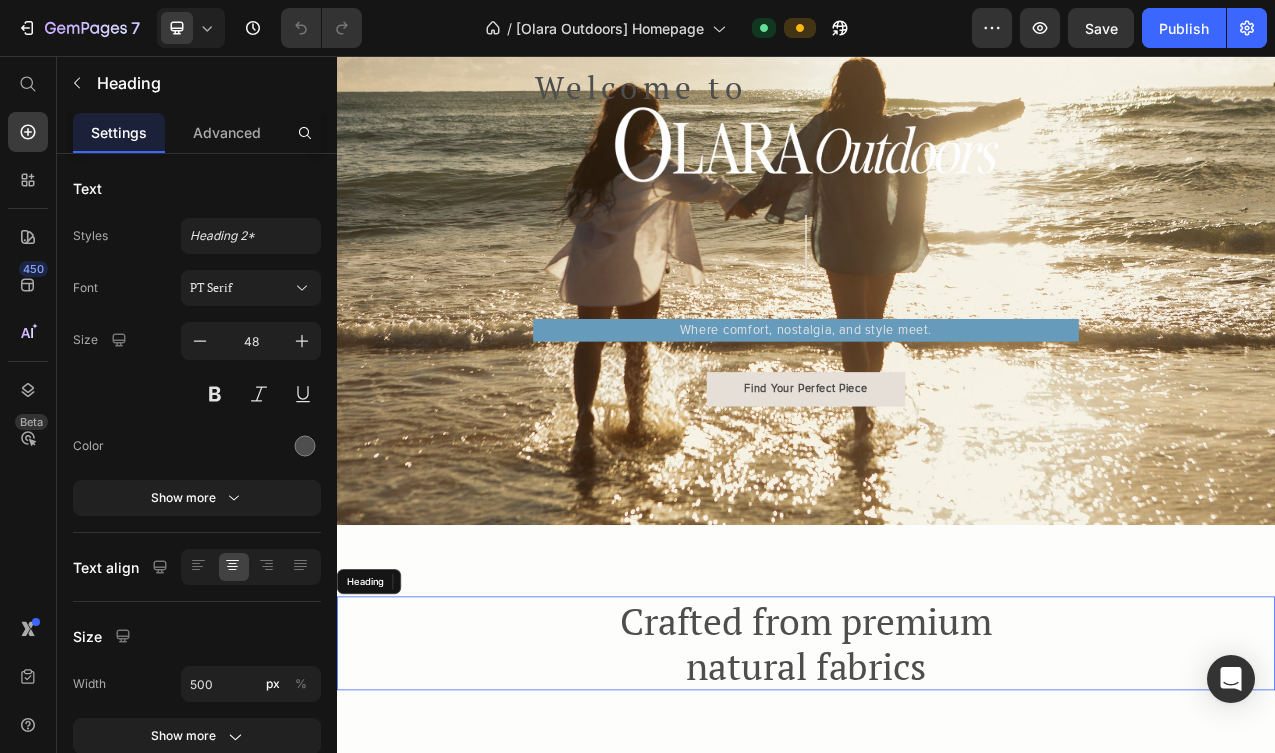 click on "Crafted from premium natural fabrics" at bounding box center [937, 807] 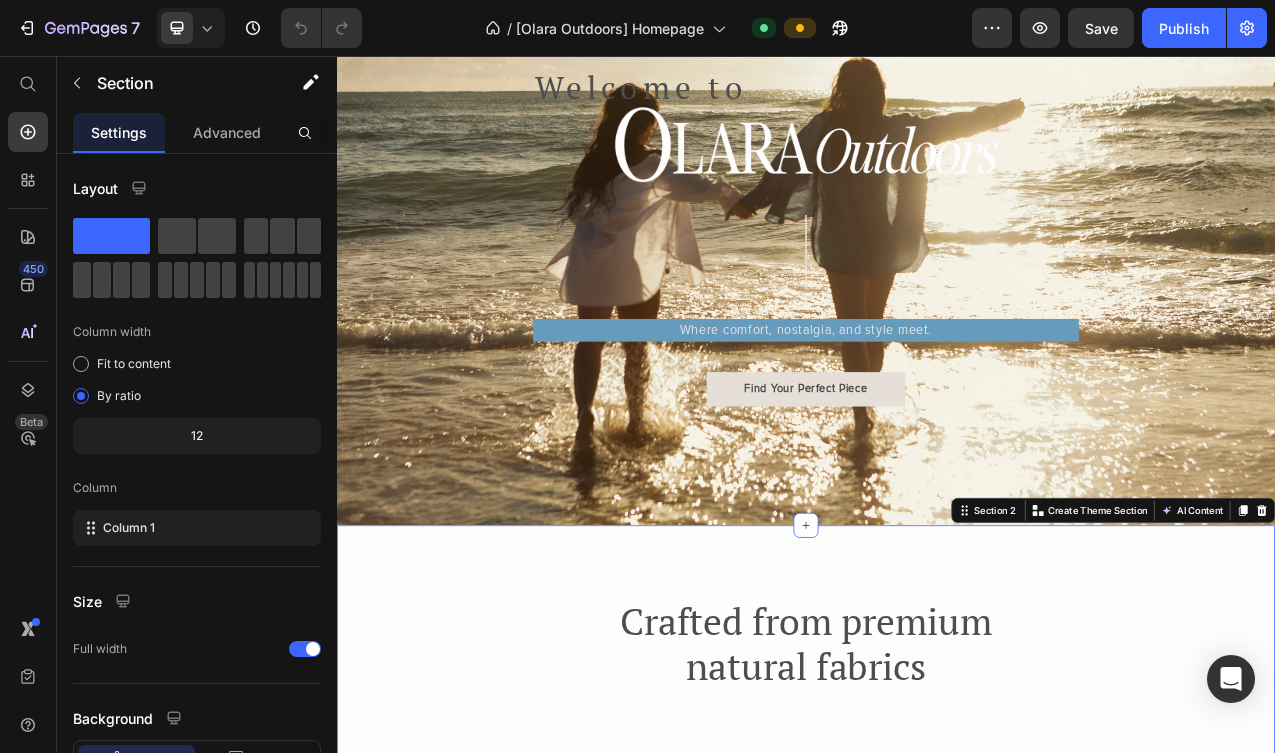 click on "Crafted from premium natural fabrics Heading Image Product Images Take A Look Product View More Row Product Images Take A Look Product View More Row Product Images Take A Look Product View More Row Product Images Take A Look Product View More Row Product List Image Connection to Nature Heading We design clothing that encourages women to step outside, breathe deeply, and fully embrace life’s simple pleasures. Text Block Image Sustainability Heading Our commitment to the planet means each piece is designed to last, reducing waste and fast fashion. Text Block Image Comfort & Style Heading You shouldn’t have to choose between looking good and feeling good—our designs give you both. Text Block Row Row Section 2   You can create reusable sections Create Theme Section AI Content Write with GemAI What would you like to describe here? Tone and Voice Persuasive Product Getting products... Show more Generate" at bounding box center (937, 1368) 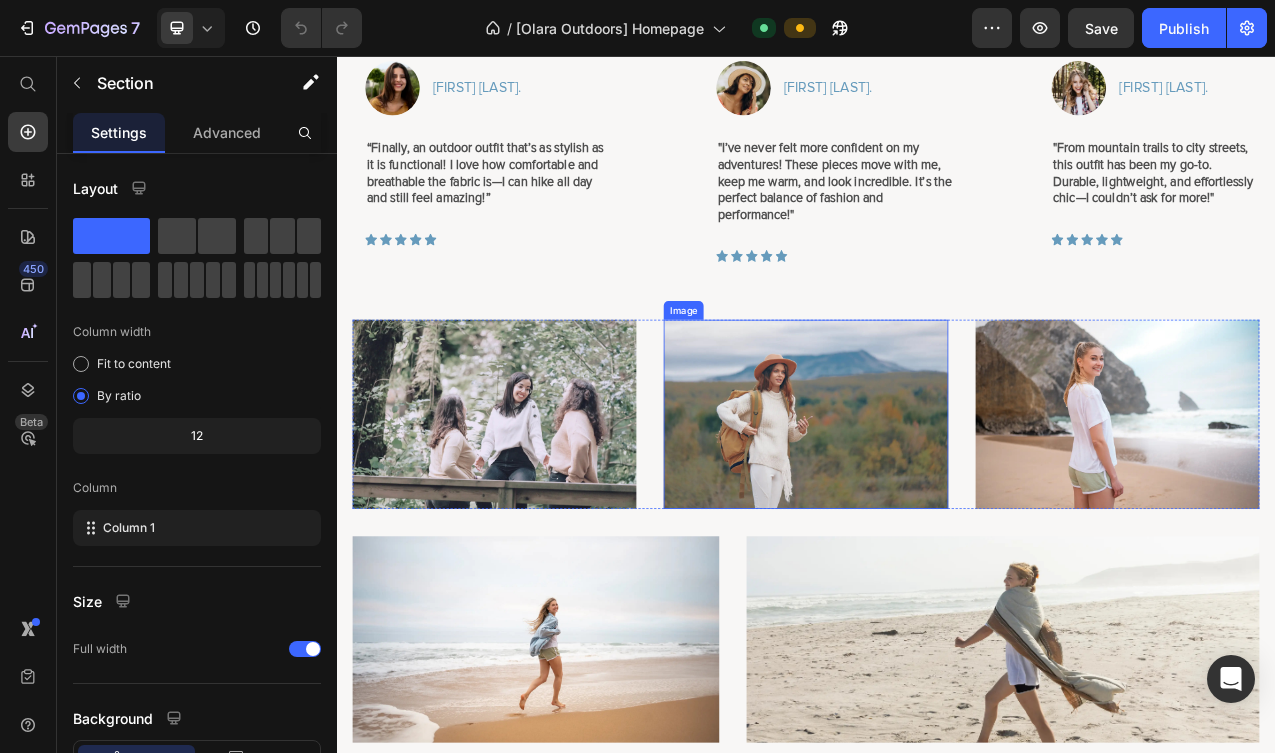 scroll, scrollTop: 5783, scrollLeft: 0, axis: vertical 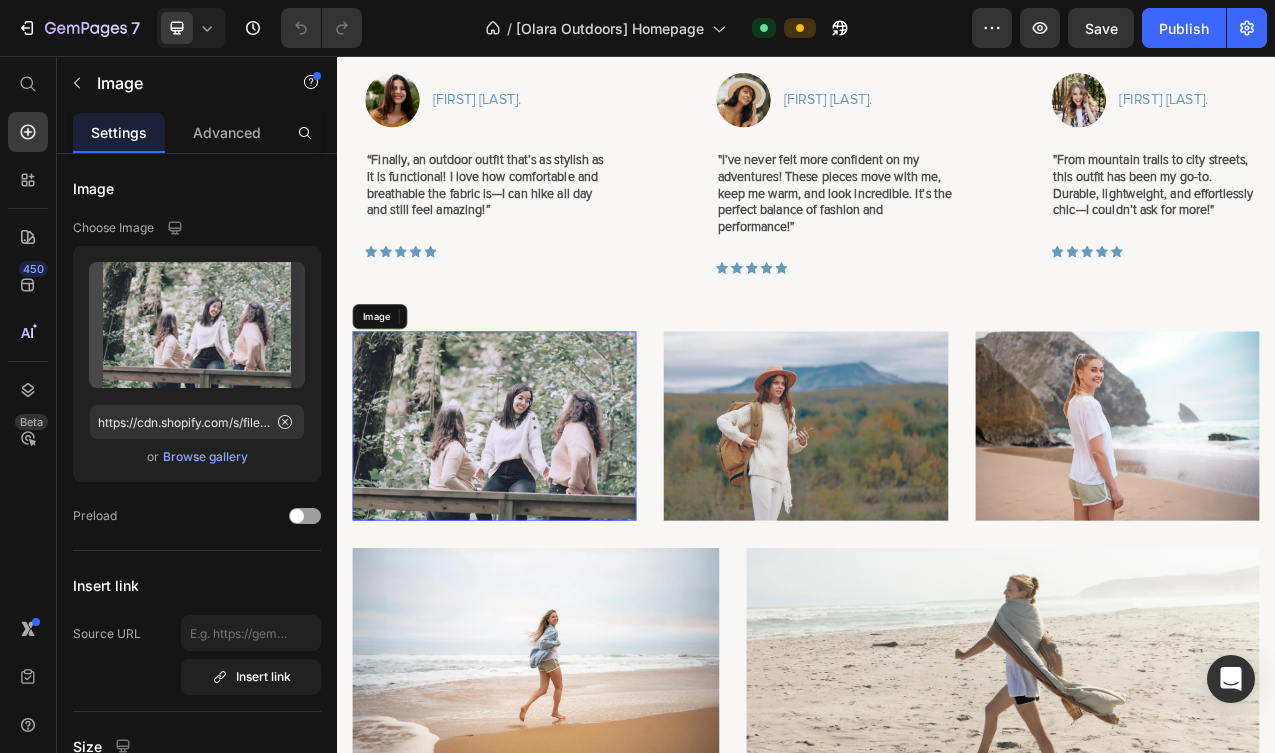 click at bounding box center [538, 529] 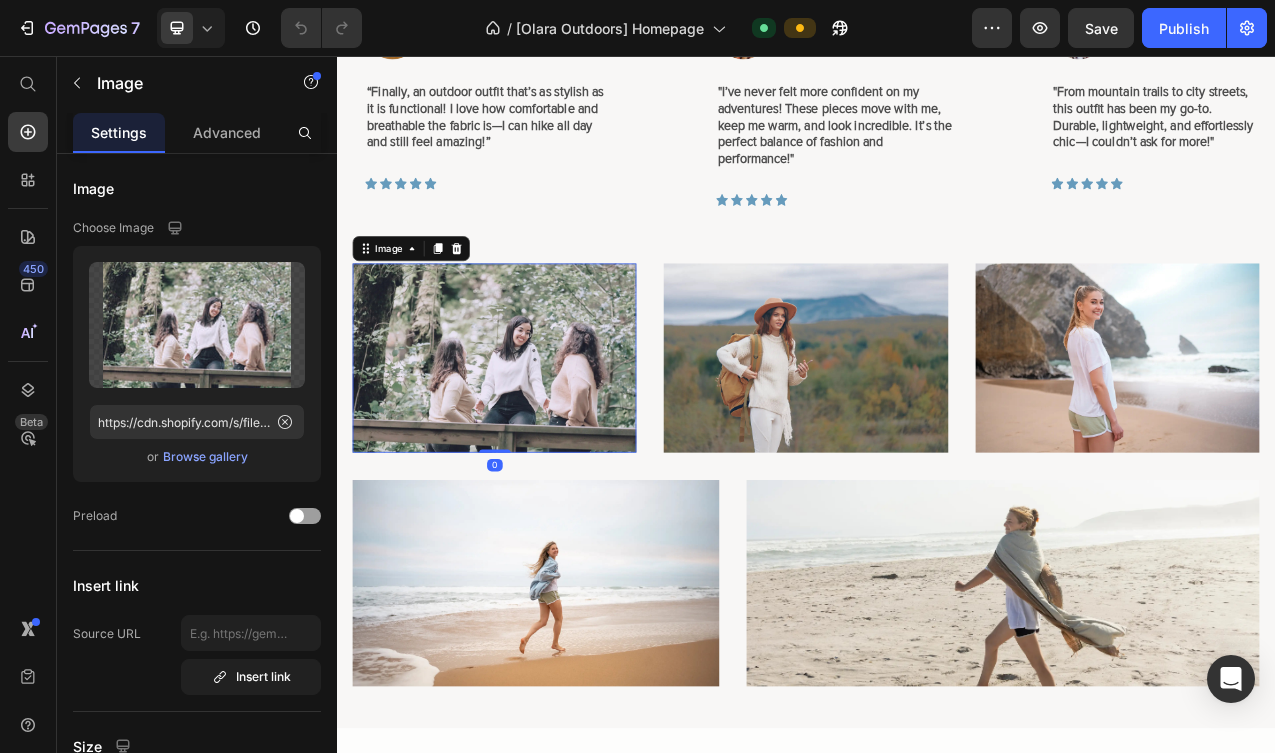 scroll, scrollTop: 5883, scrollLeft: 0, axis: vertical 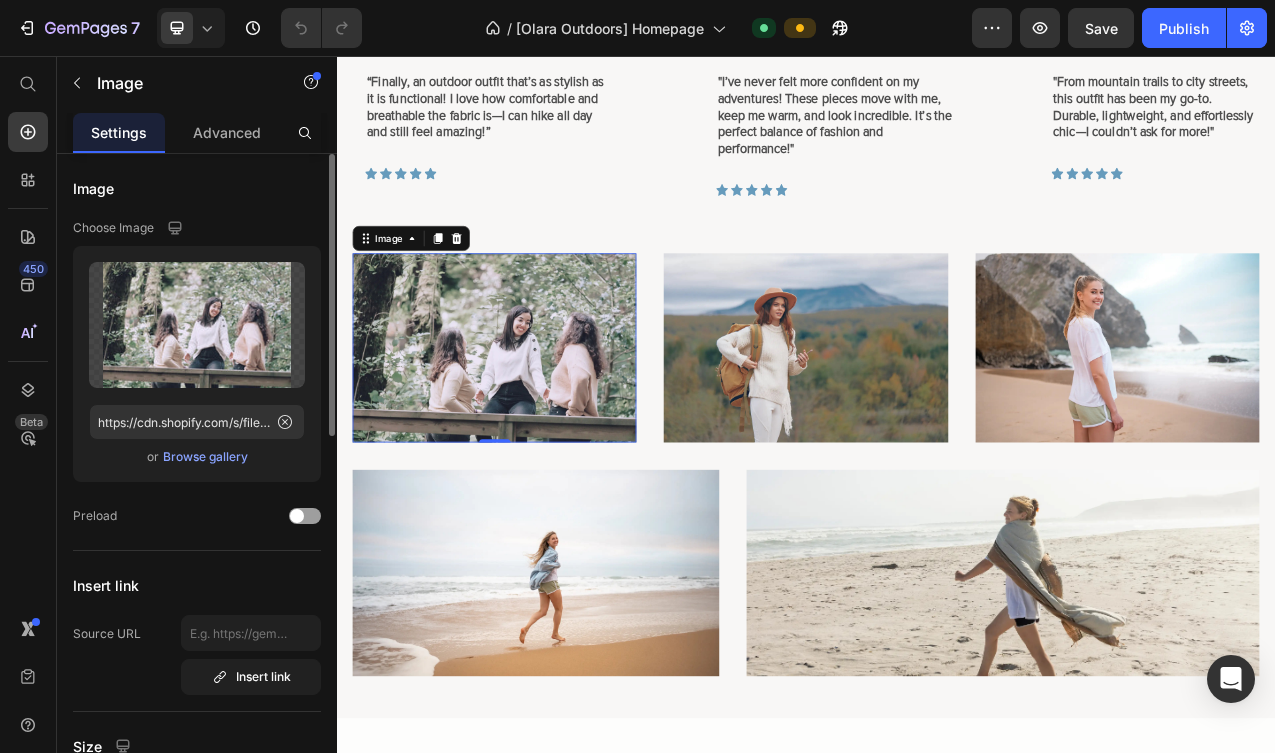 click on "Browse gallery" at bounding box center (205, 457) 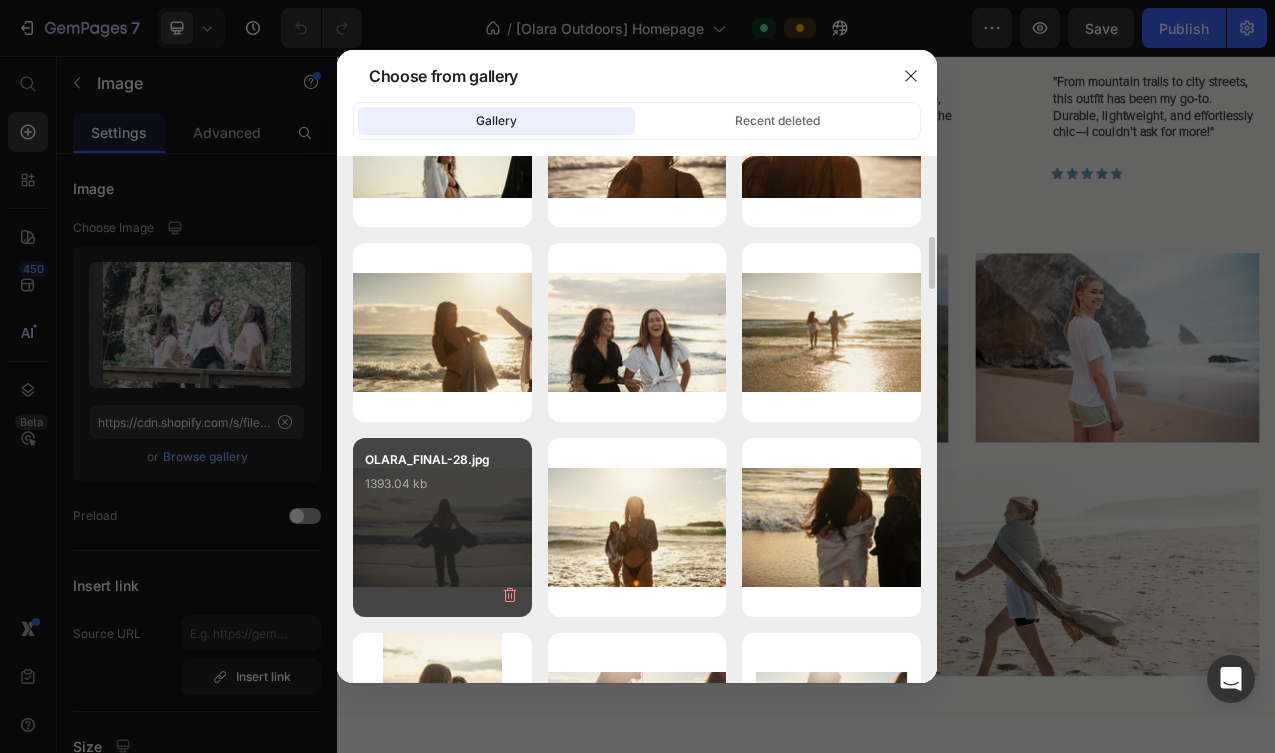 scroll, scrollTop: 894, scrollLeft: 0, axis: vertical 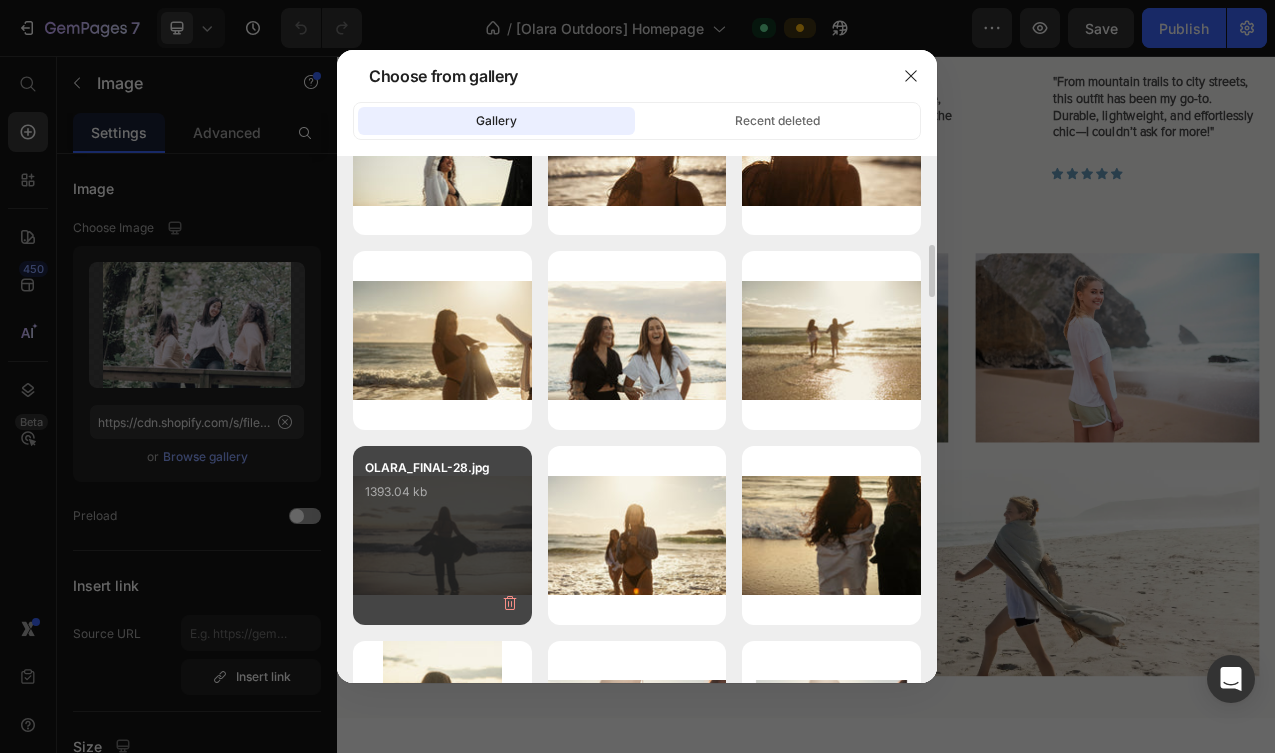 click on "OLARA_FINAL-28.jpg 1393.04 kb" at bounding box center (442, 498) 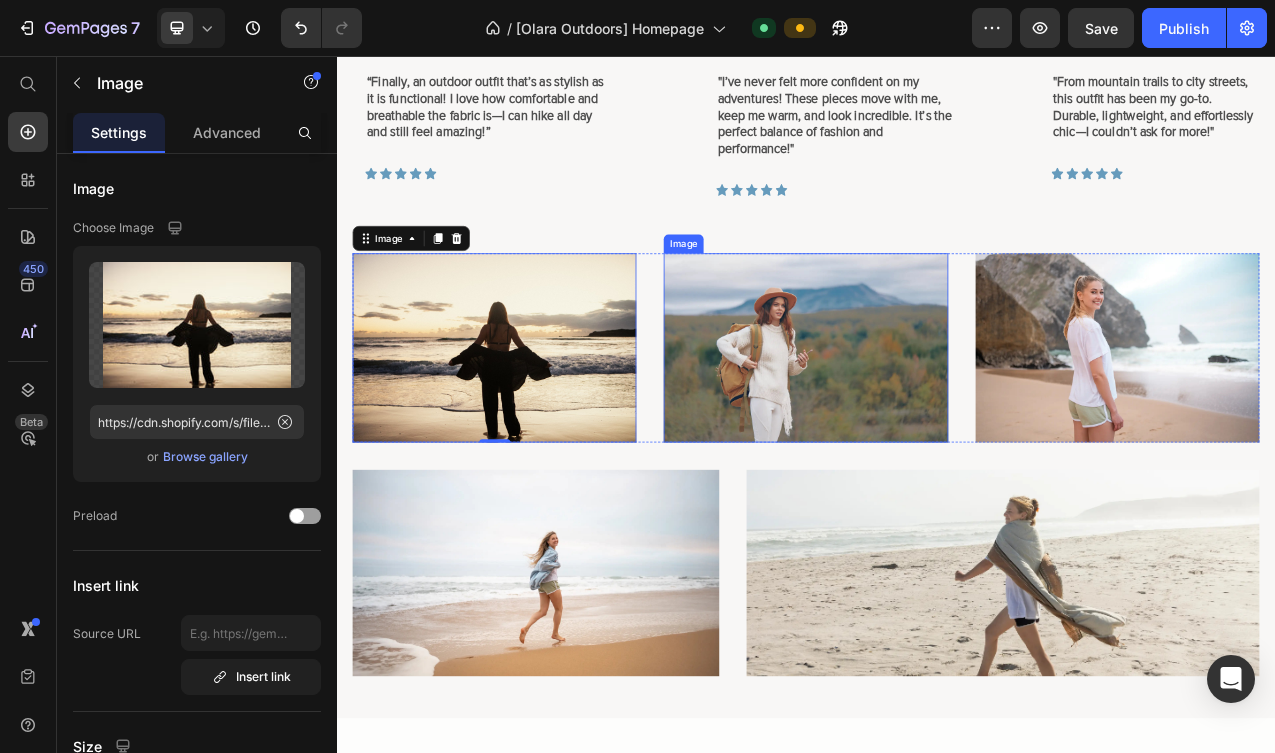 click at bounding box center [936, 429] 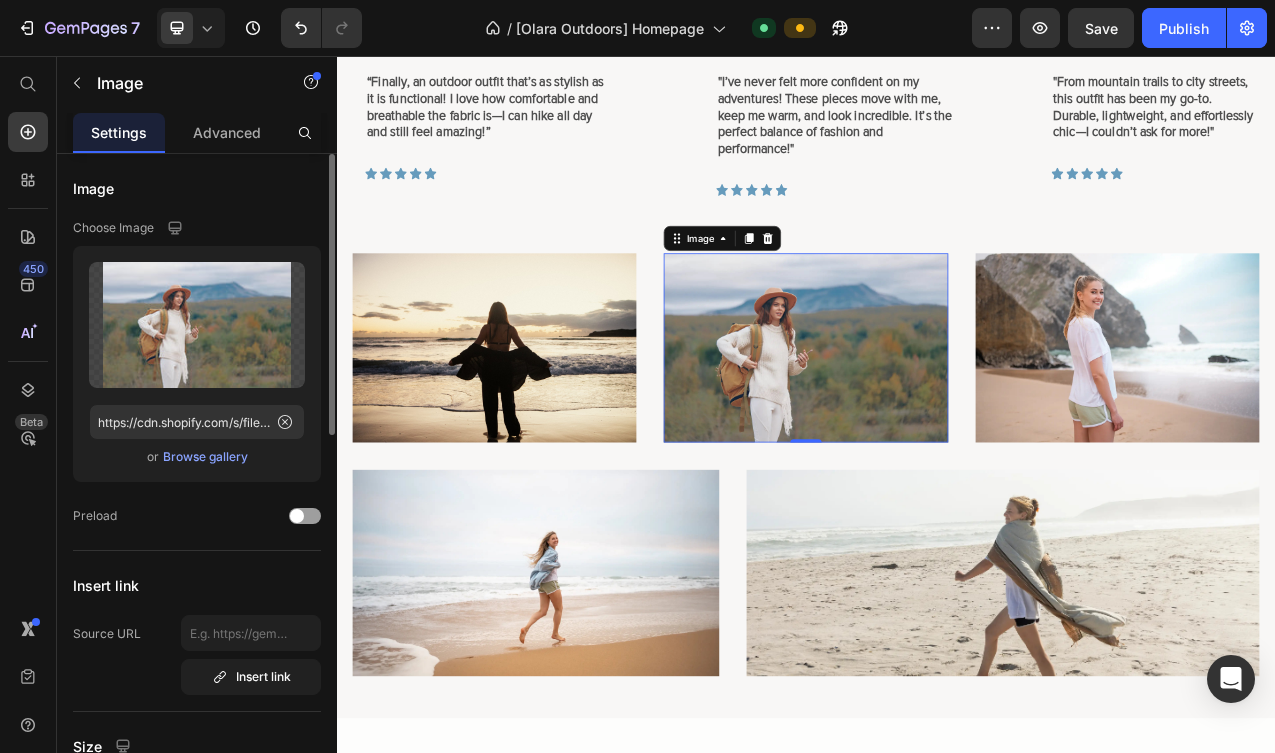 click on "Browse gallery" at bounding box center [205, 457] 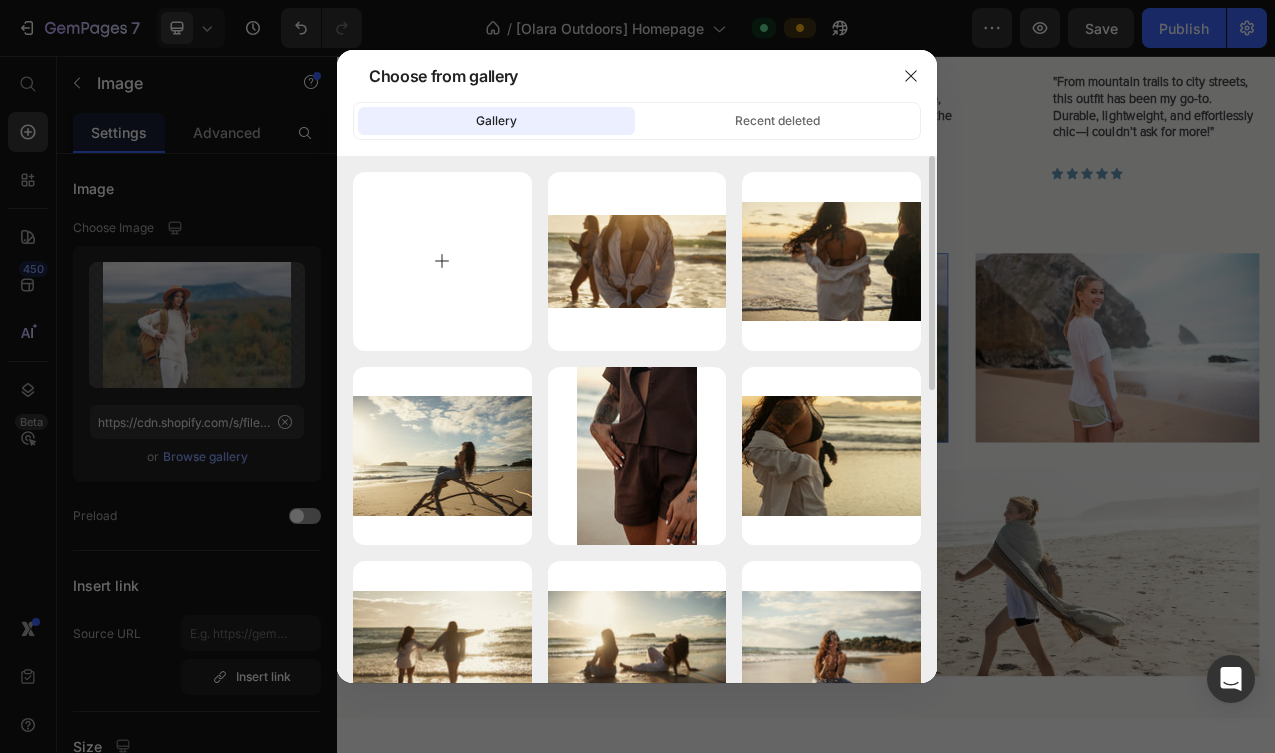 click at bounding box center [442, 261] 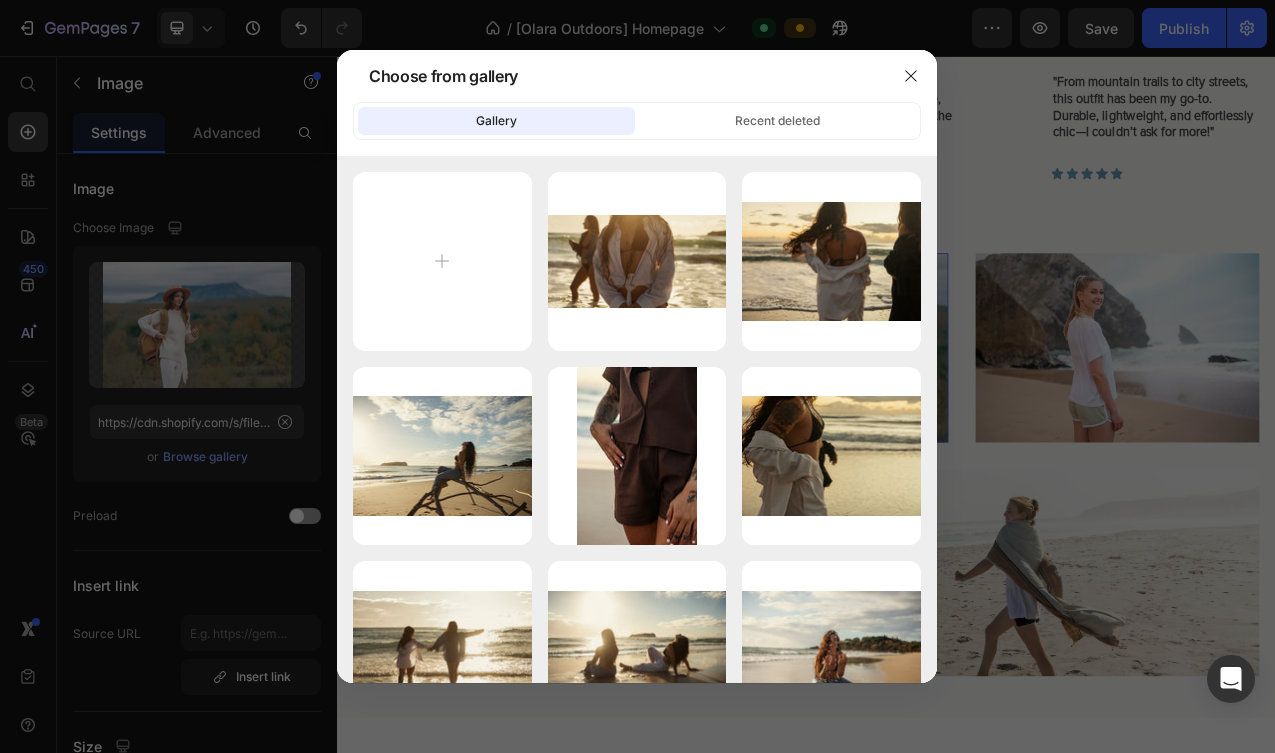 type on "C:\fakepath\OLARA_FINAL-25.jpg" 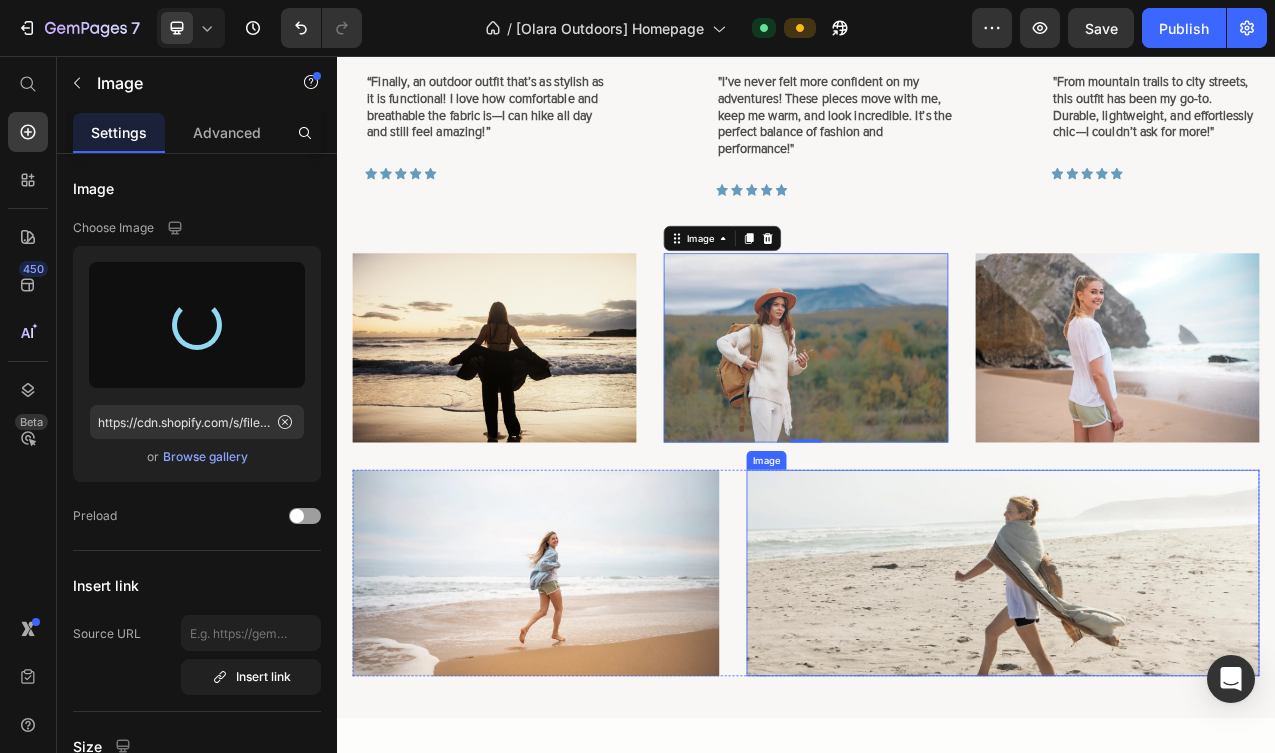 type on "https://cdn.shopify.com/s/files/1/0921/1753/2973/files/gempages_562587214224032779-263208cb-23db-4e0d-81f3-d5c6546232f7.jpg" 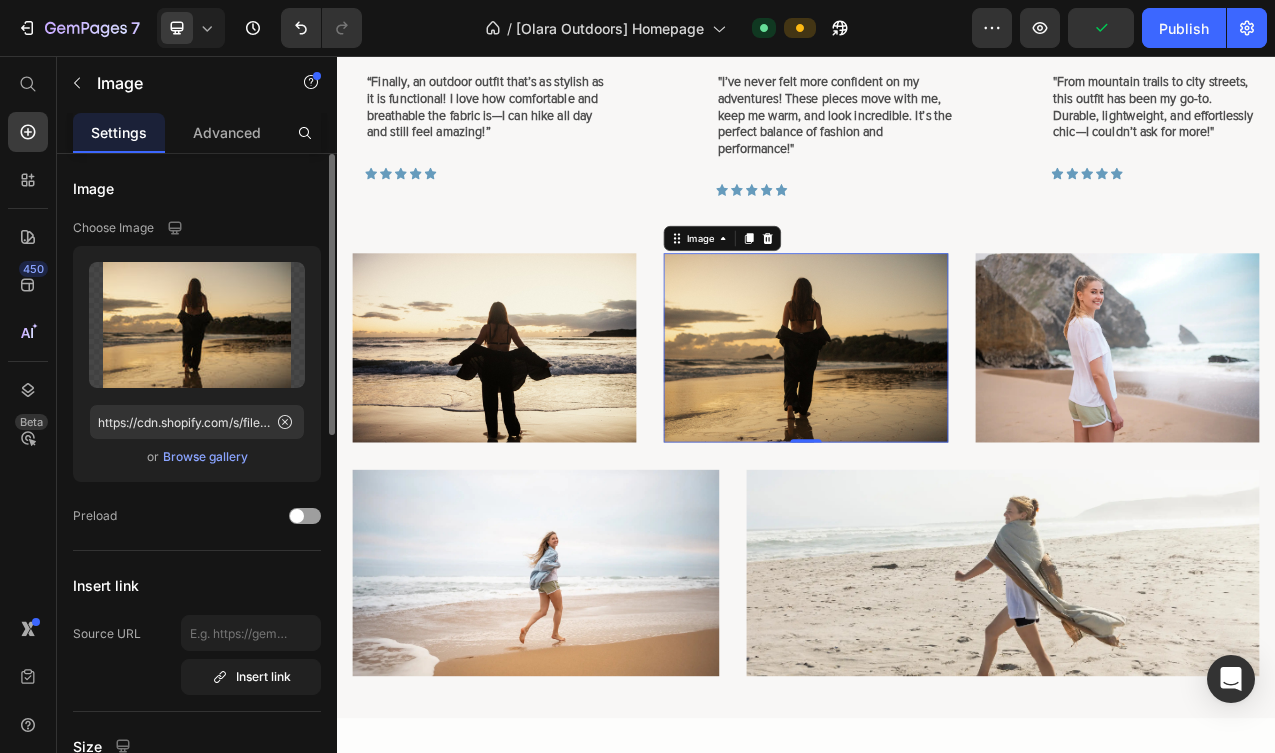 click on "Browse gallery" at bounding box center (205, 457) 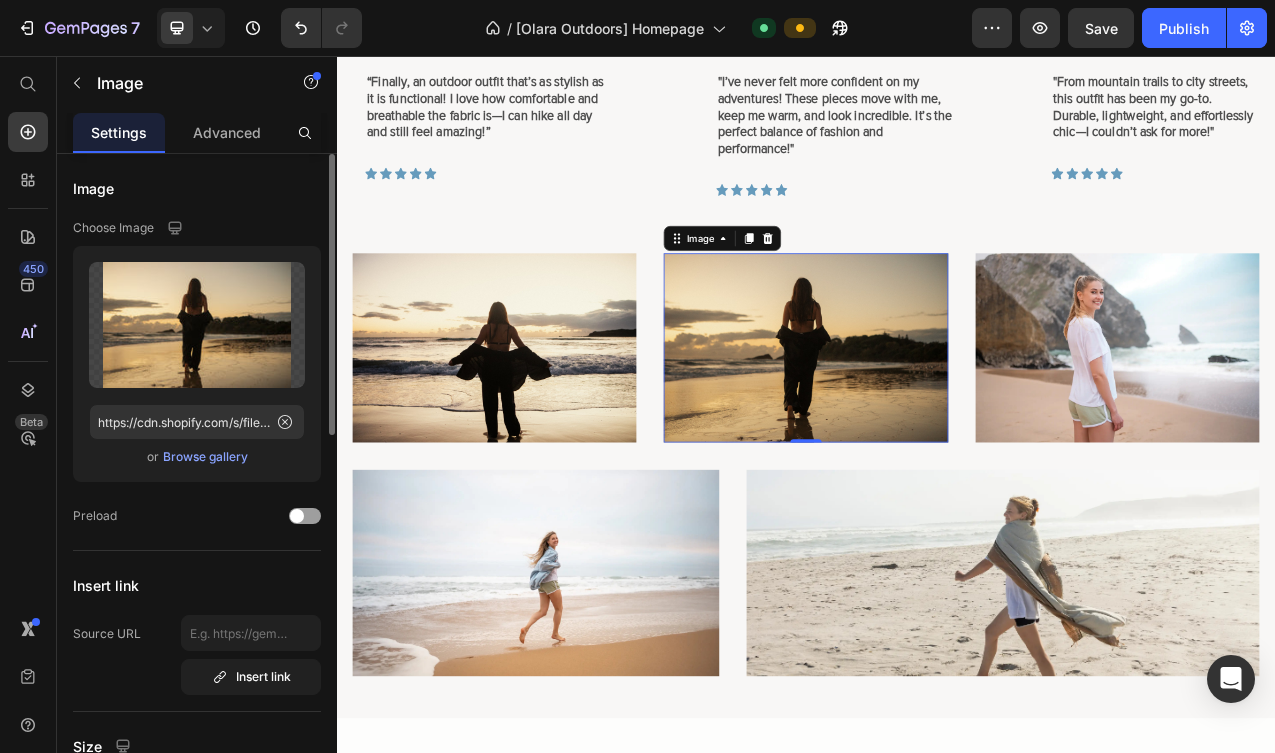click on "Browse gallery" at bounding box center [205, 457] 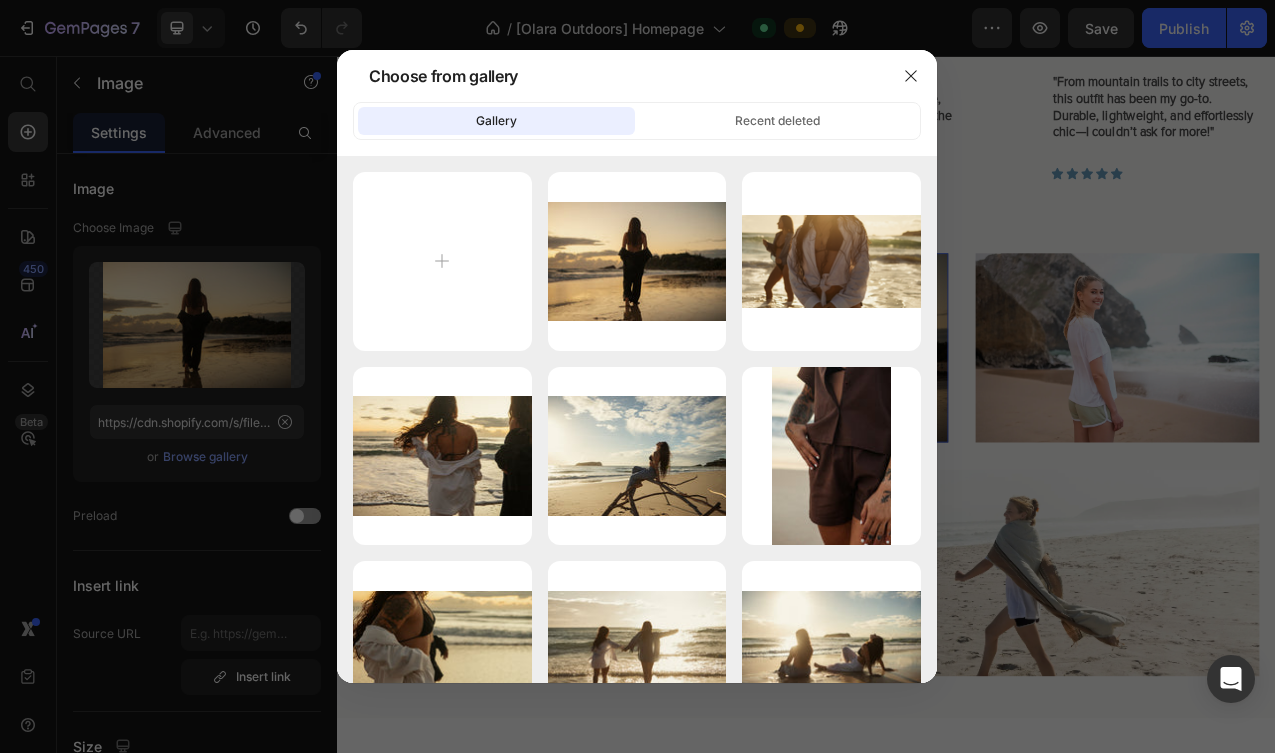 type on "C:\fakepath\OLARA_FINAL-22.jpg" 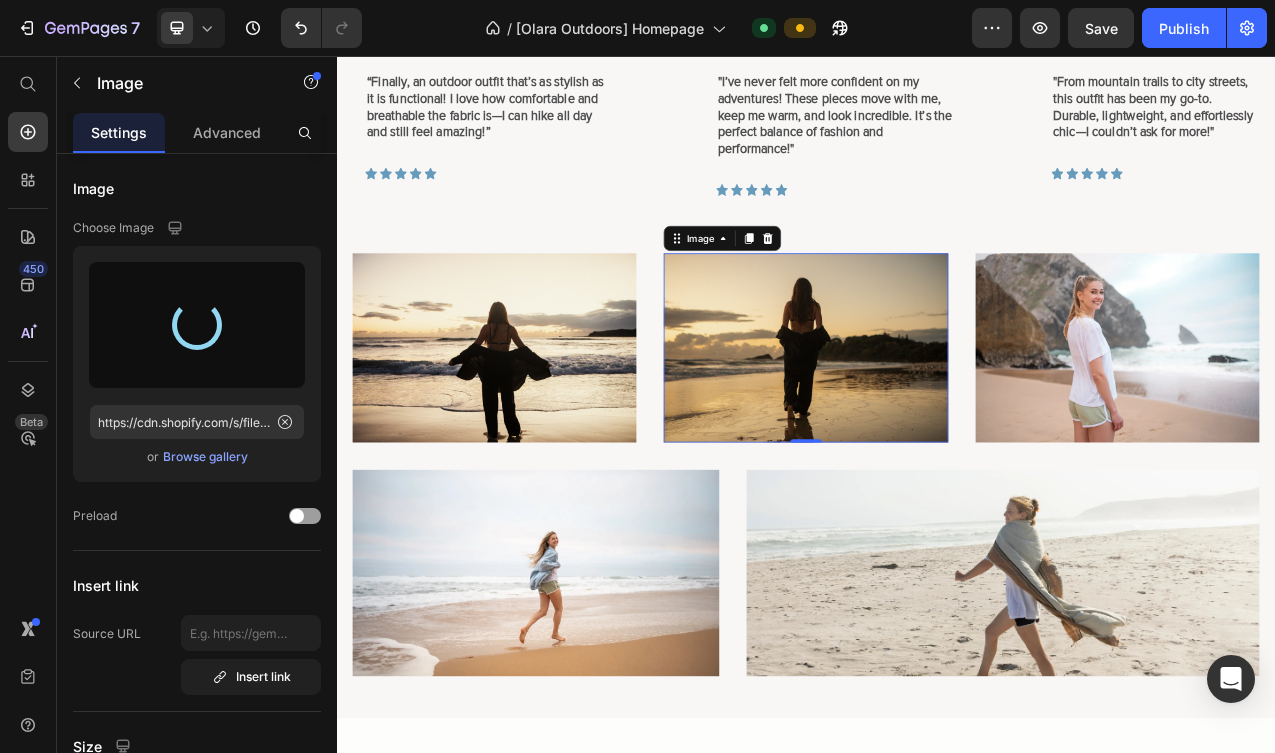 type on "https://cdn.shopify.com/s/files/1/0921/1753/2973/files/gempages_562587214224032779-438d5985-3390-4151-bbf1-195c1a4a8ad7.jpg" 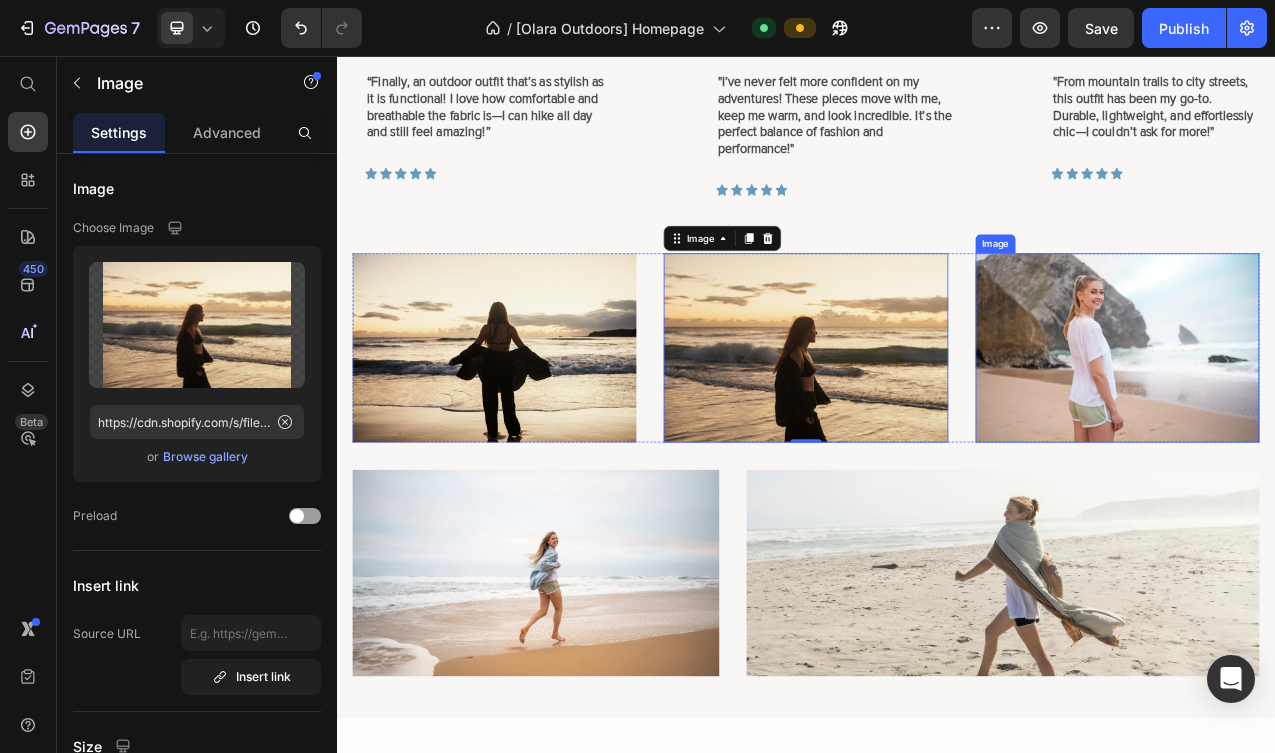 click at bounding box center [1335, 429] 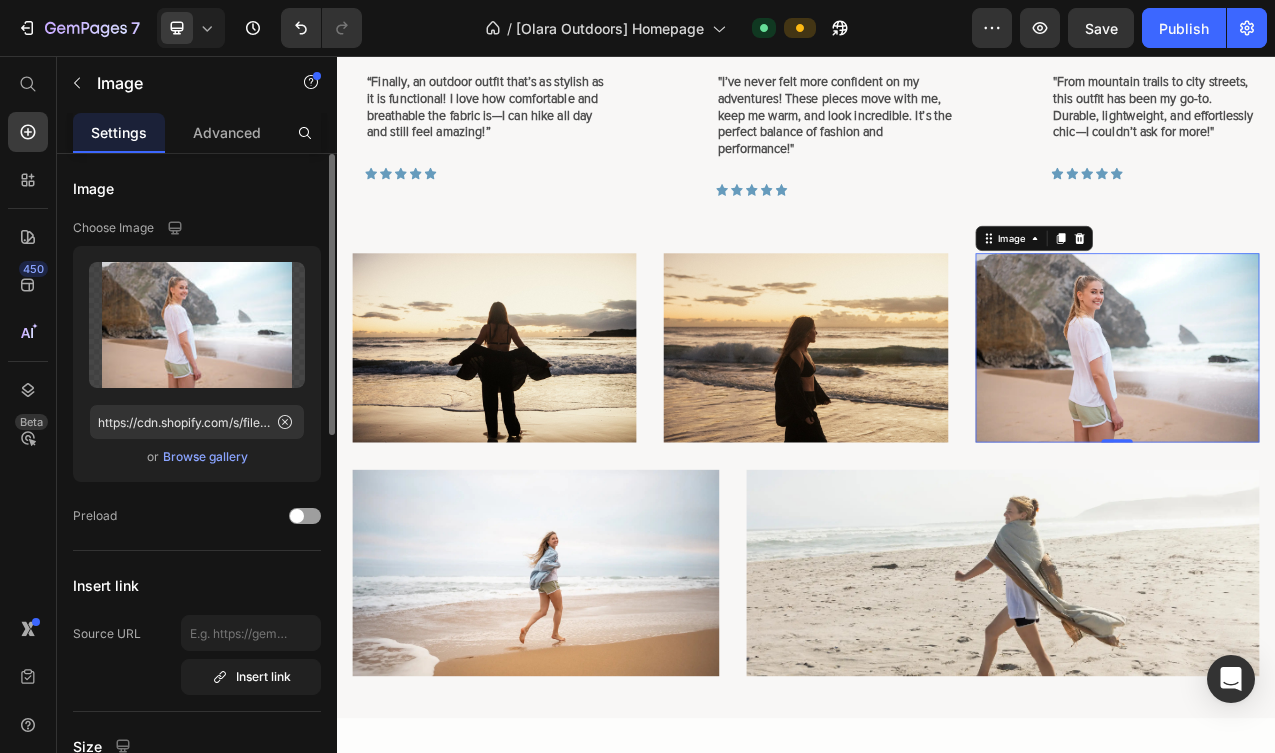 click on "Browse gallery" at bounding box center [205, 457] 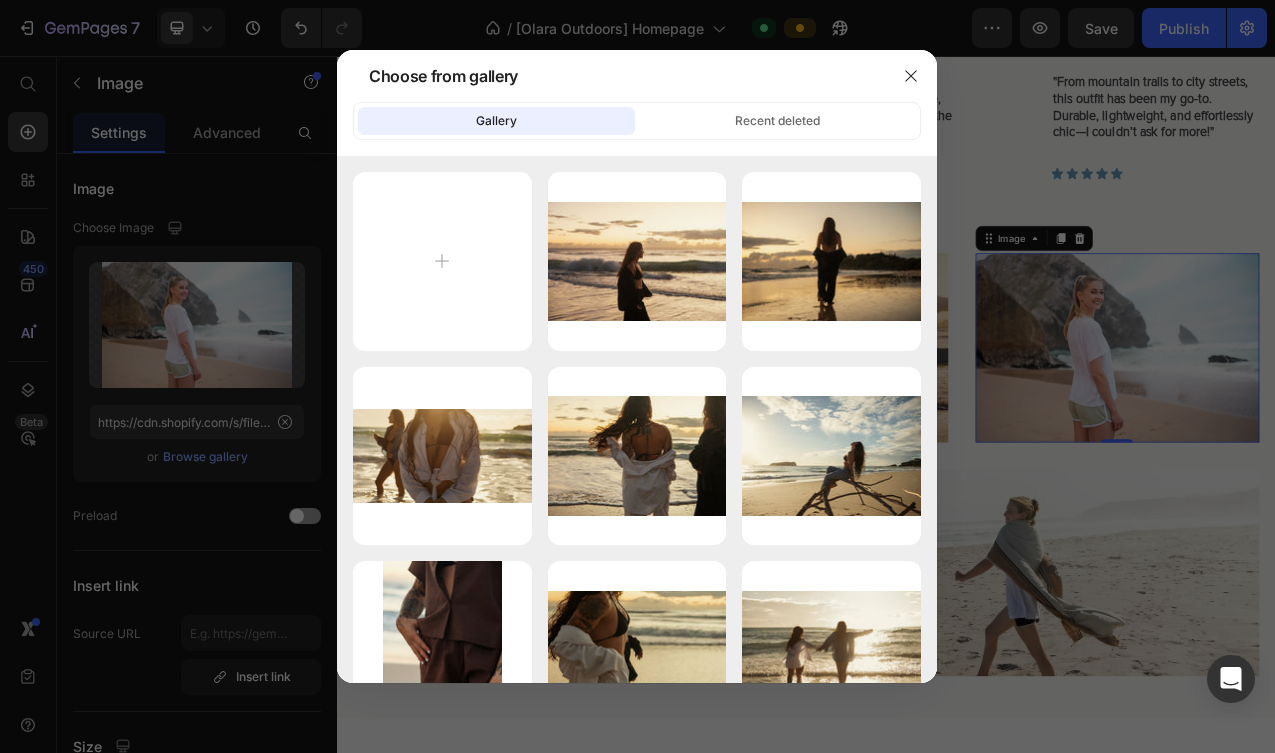 type on "C:\fakepath\OLARA_FINAL-11.jpg" 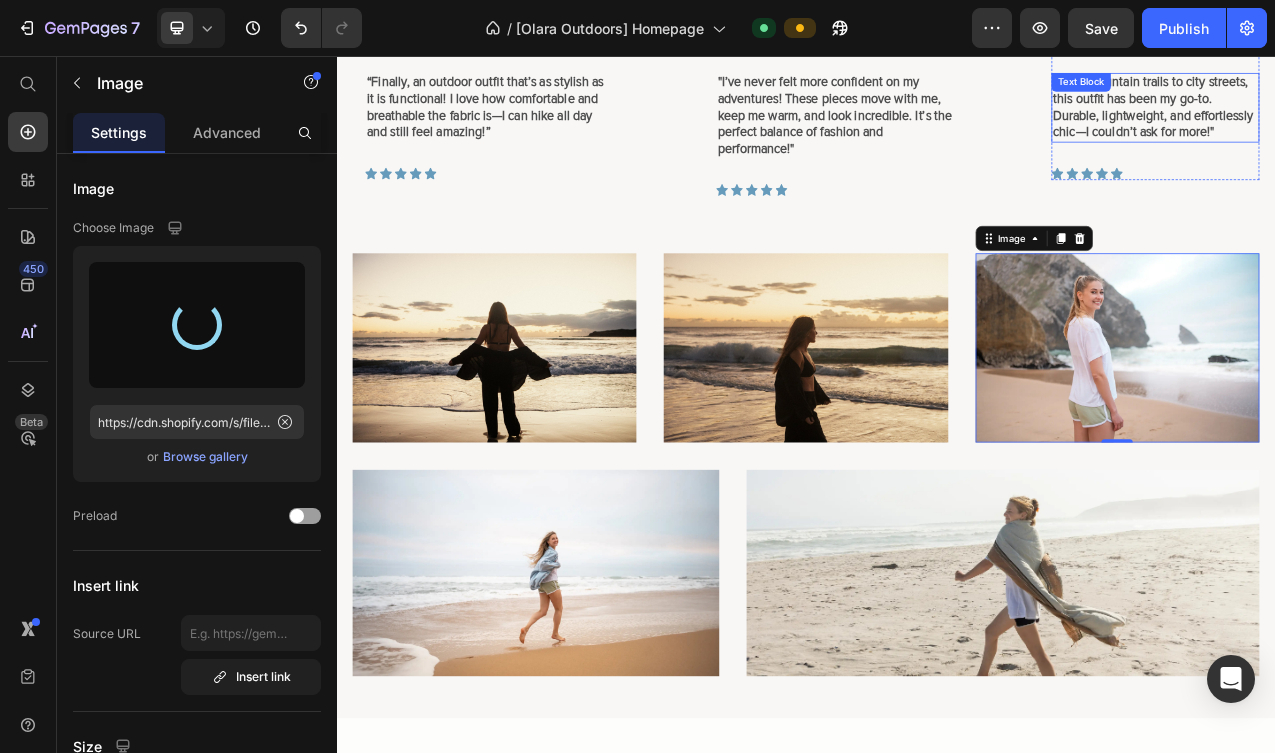 type on "https://cdn.shopify.com/s/files/1/0921/1753/2973/files/gempages_562587214224032779-a7cb7371-fdb8-4507-8997-9a9552d1b59c.jpg" 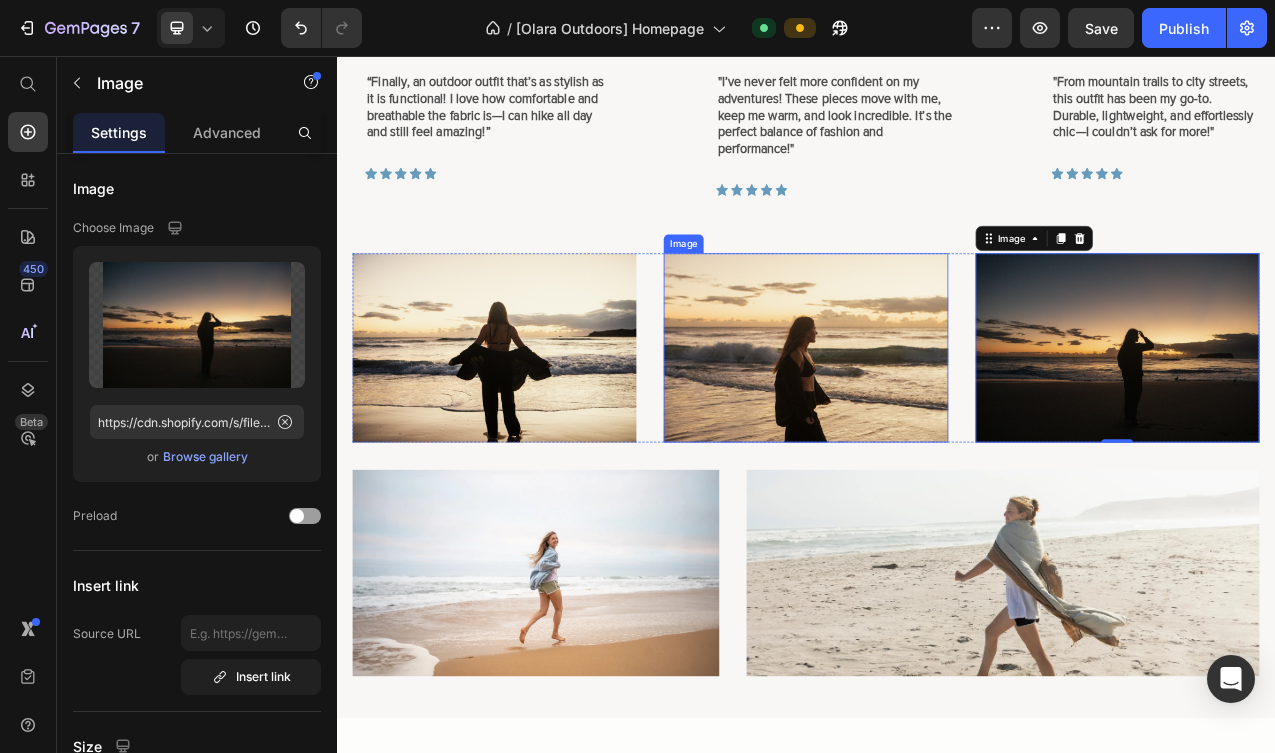 click at bounding box center (936, 429) 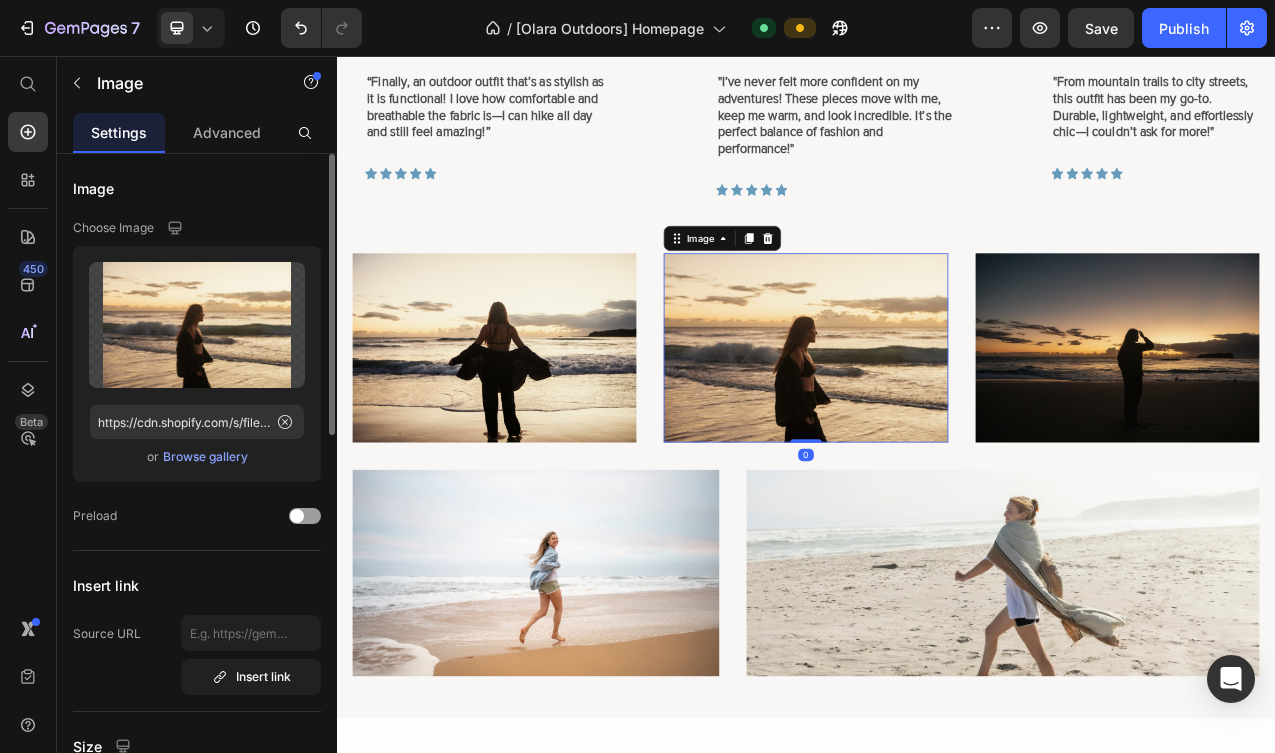 click on "Browse gallery" at bounding box center (205, 457) 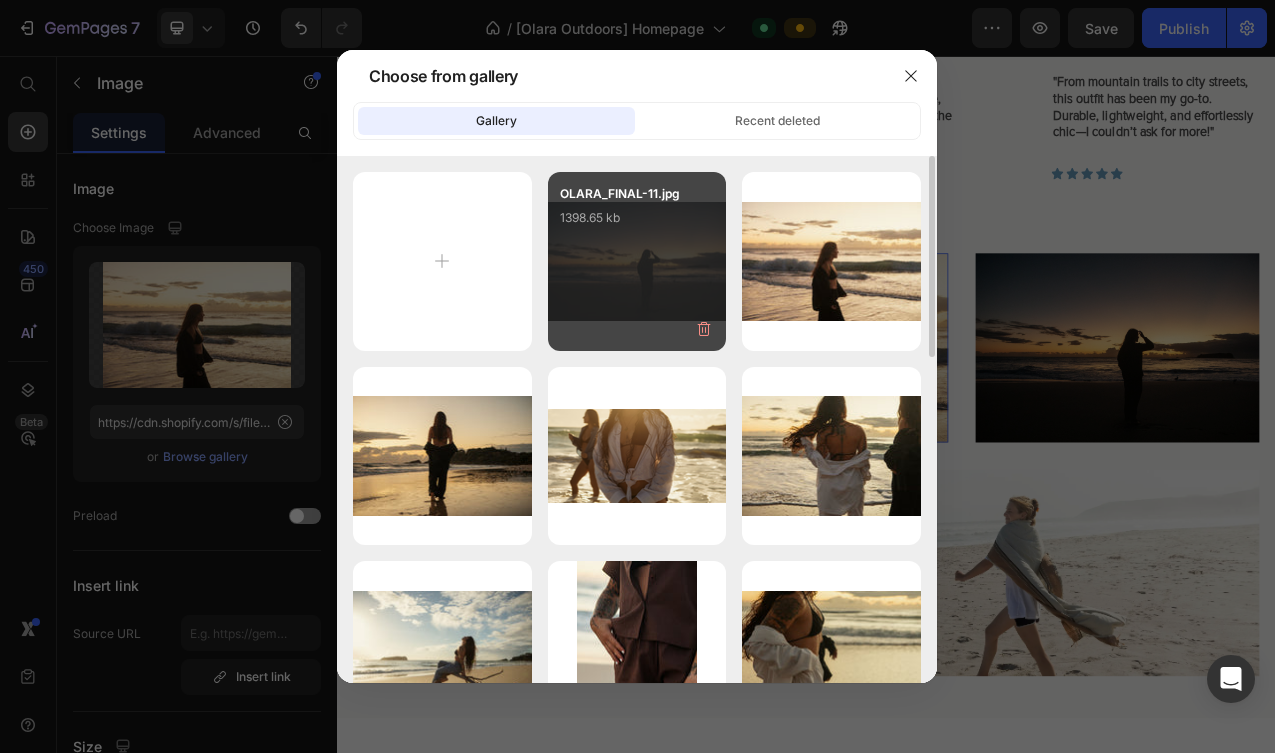 click on "OLARA_FINAL-11.jpg 1398.65 kb" at bounding box center (637, 224) 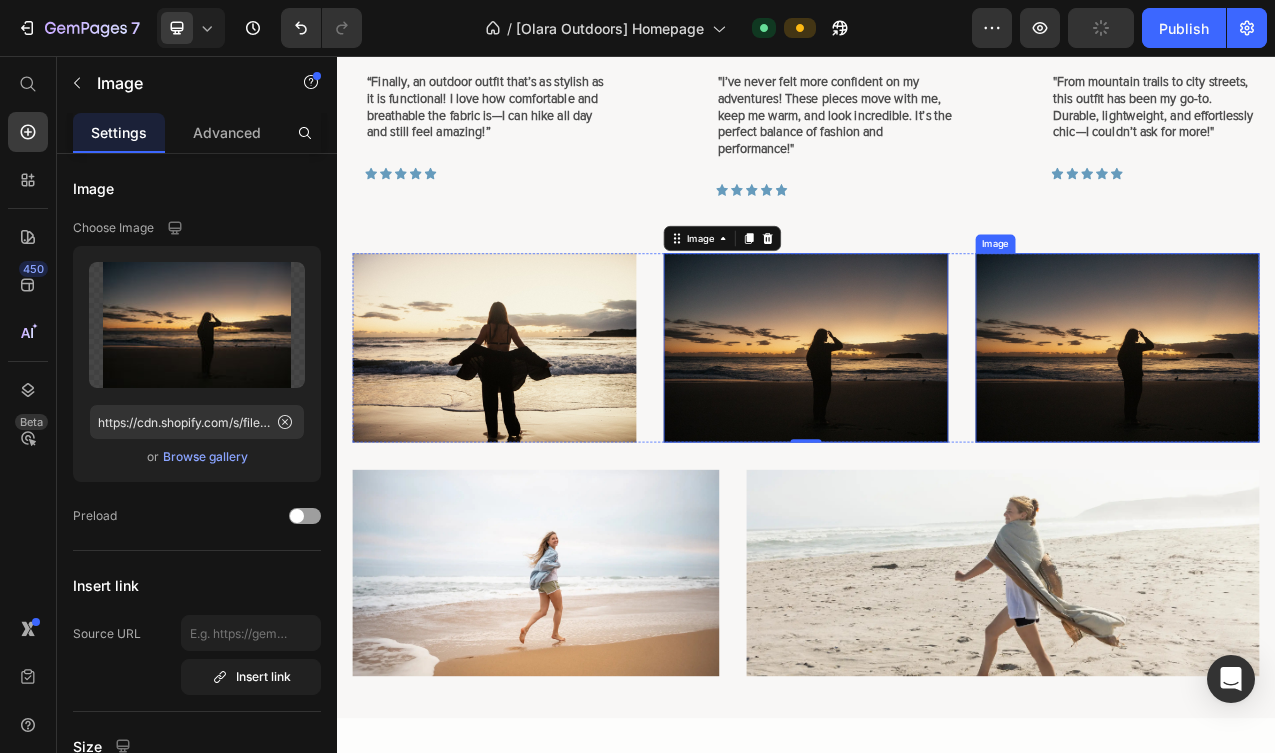 click at bounding box center (1335, 429) 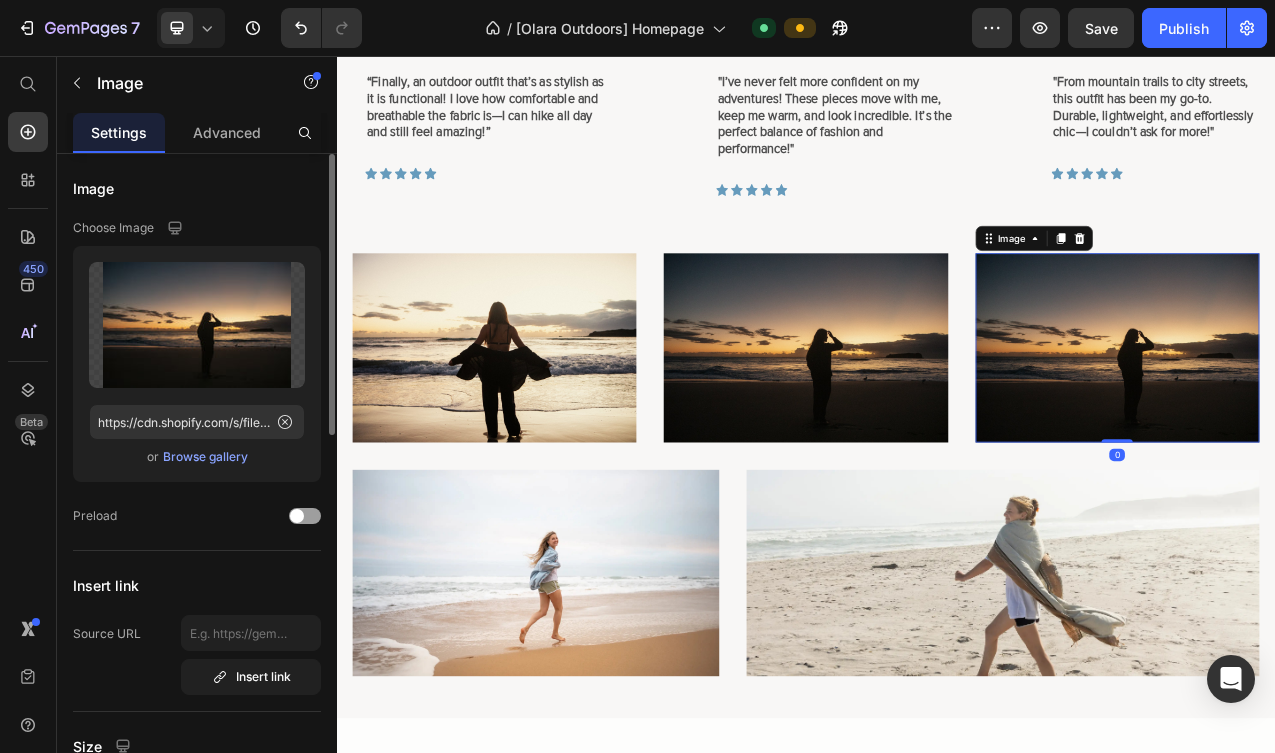click on "Browse gallery" at bounding box center (205, 457) 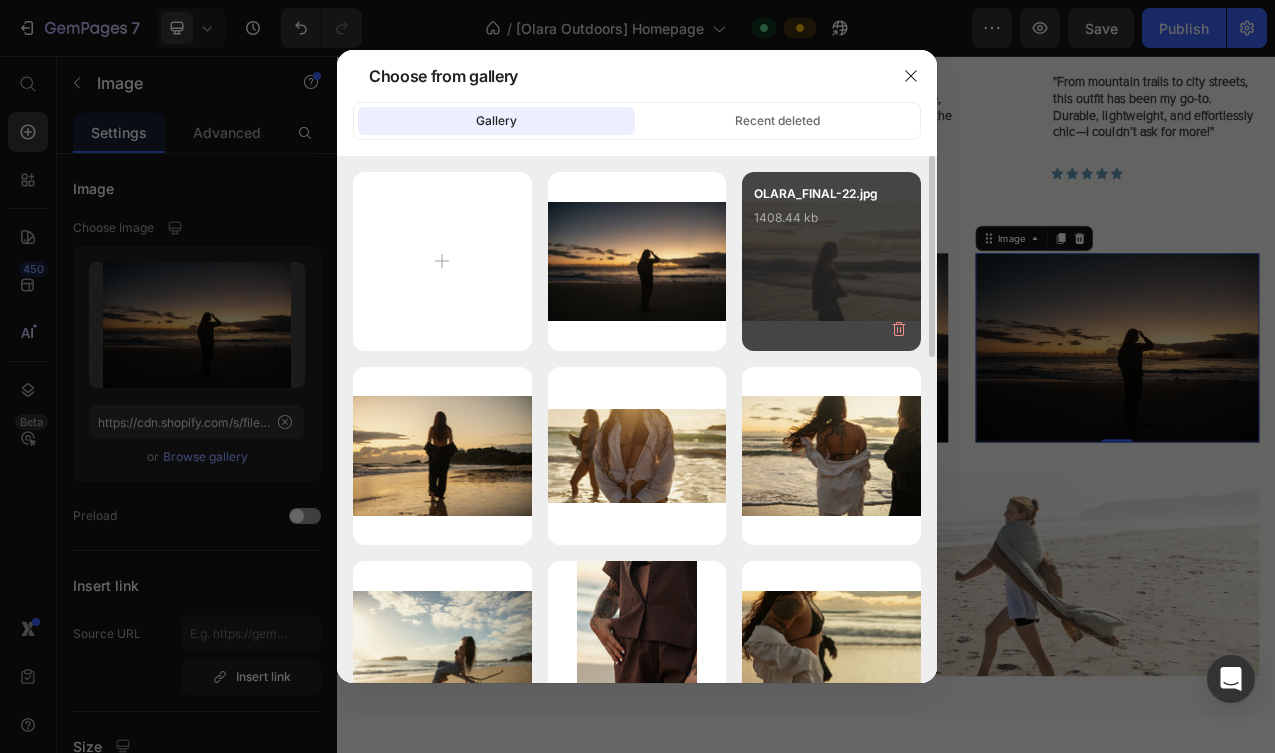 click on "OLARA_FINAL-22.jpg 1408.44 kb" at bounding box center [831, 261] 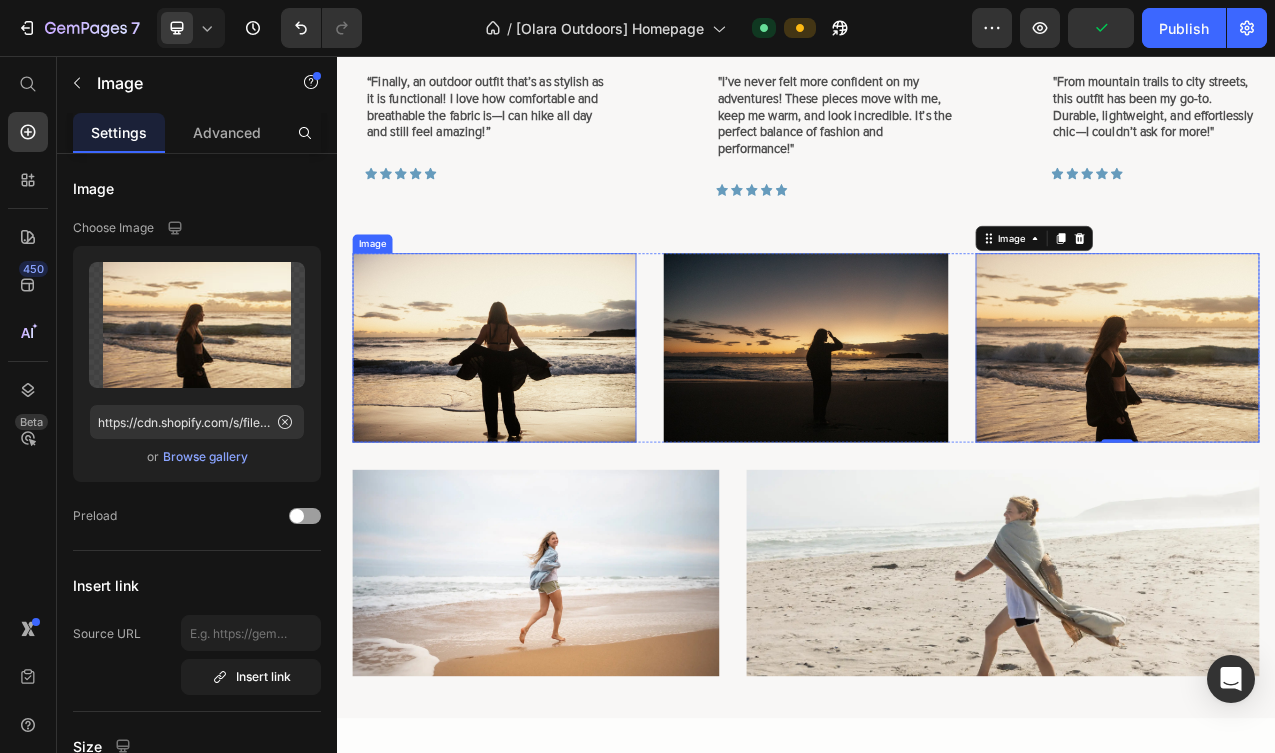 click at bounding box center [538, 429] 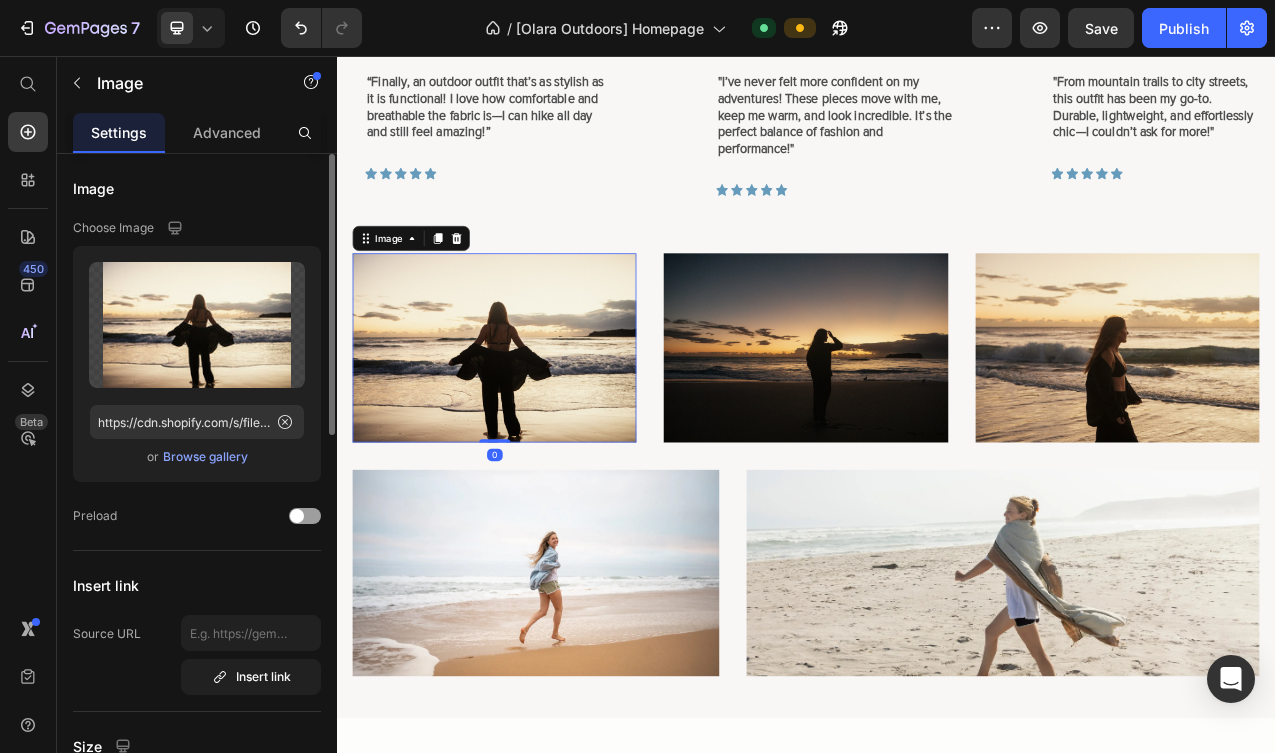 click on "Browse gallery" at bounding box center [205, 457] 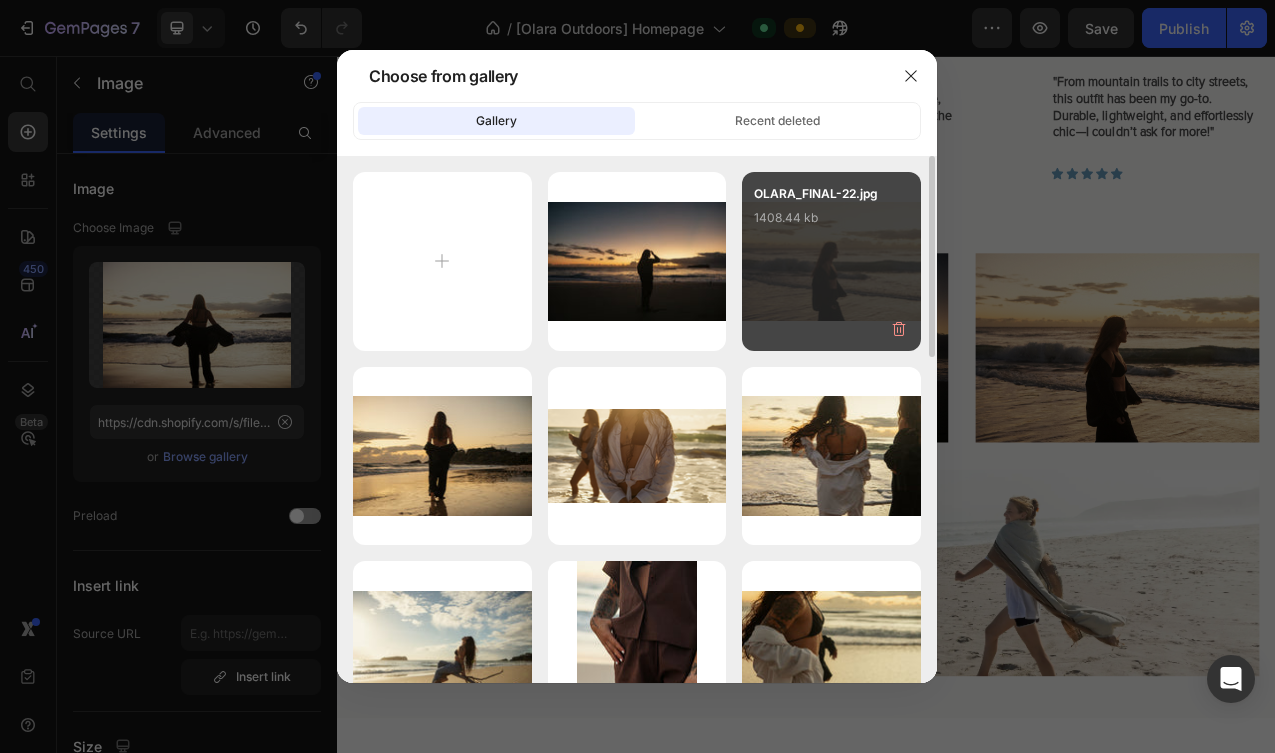 click on "OLARA_FINAL-22.jpg 1408.44 kb" at bounding box center [831, 224] 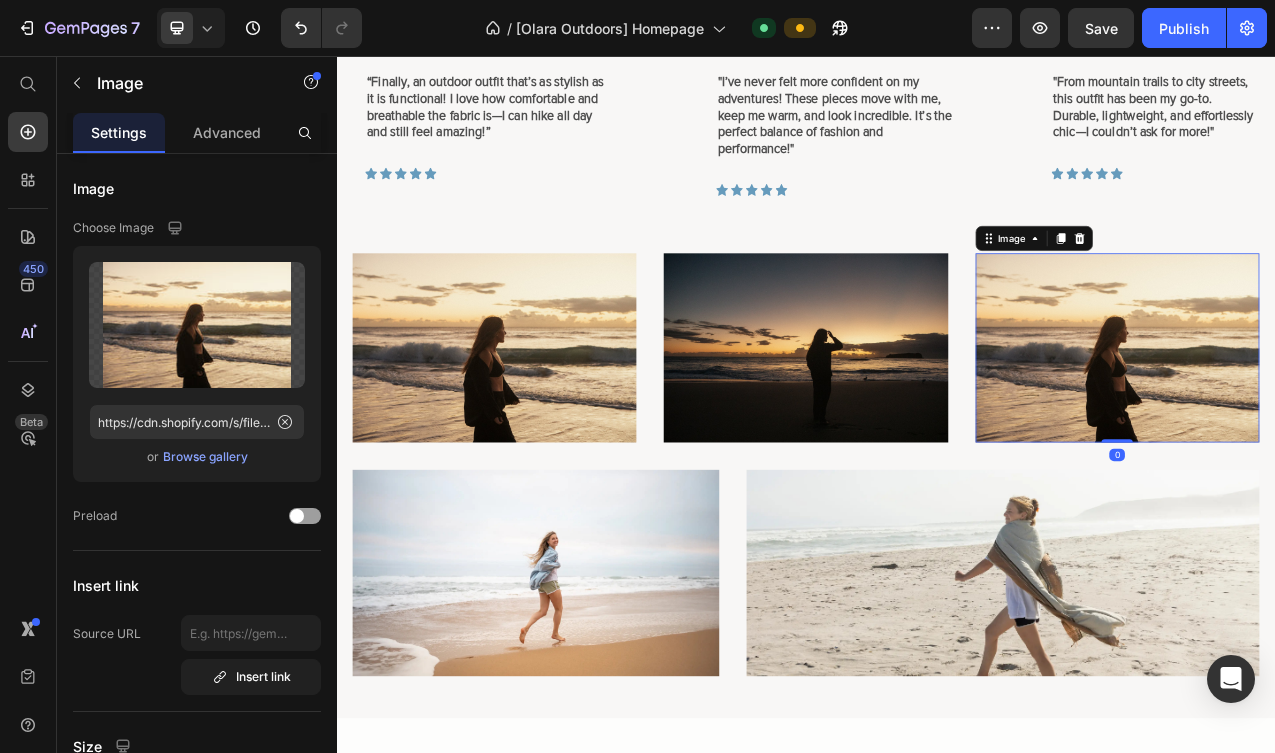 click at bounding box center (1335, 429) 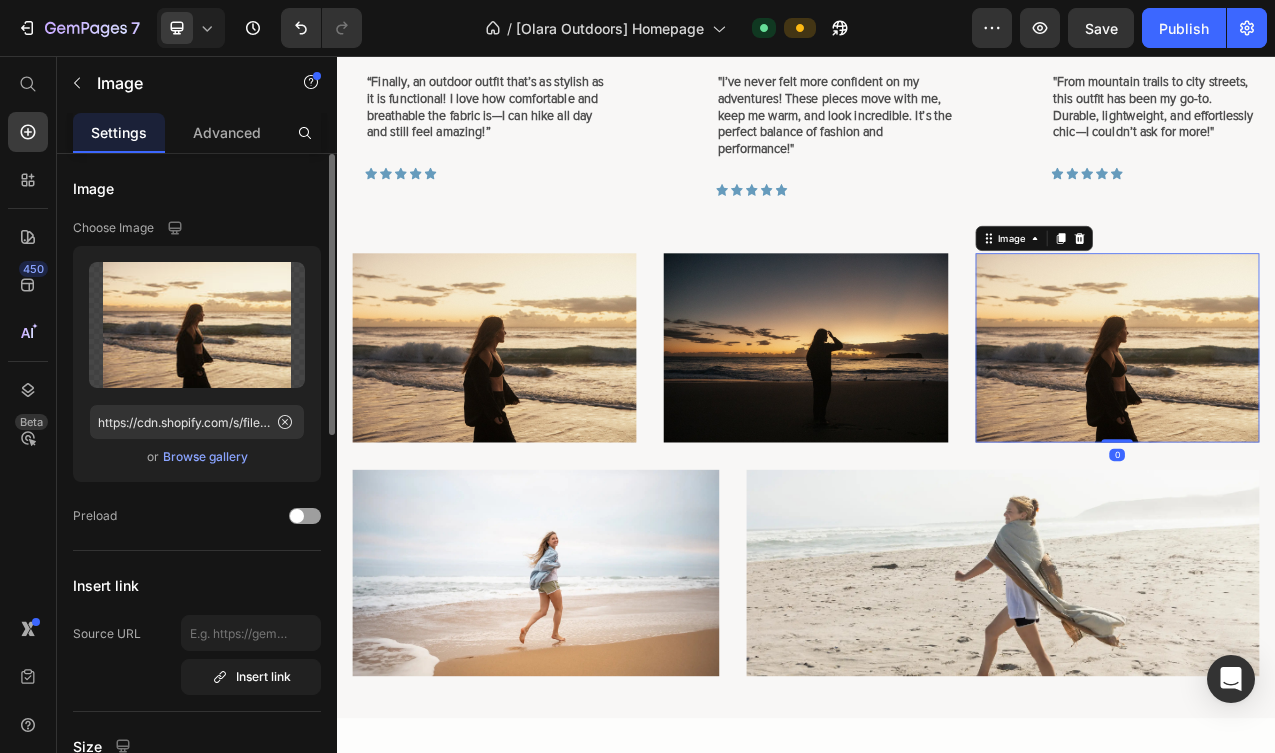 click on "Browse gallery" at bounding box center (205, 457) 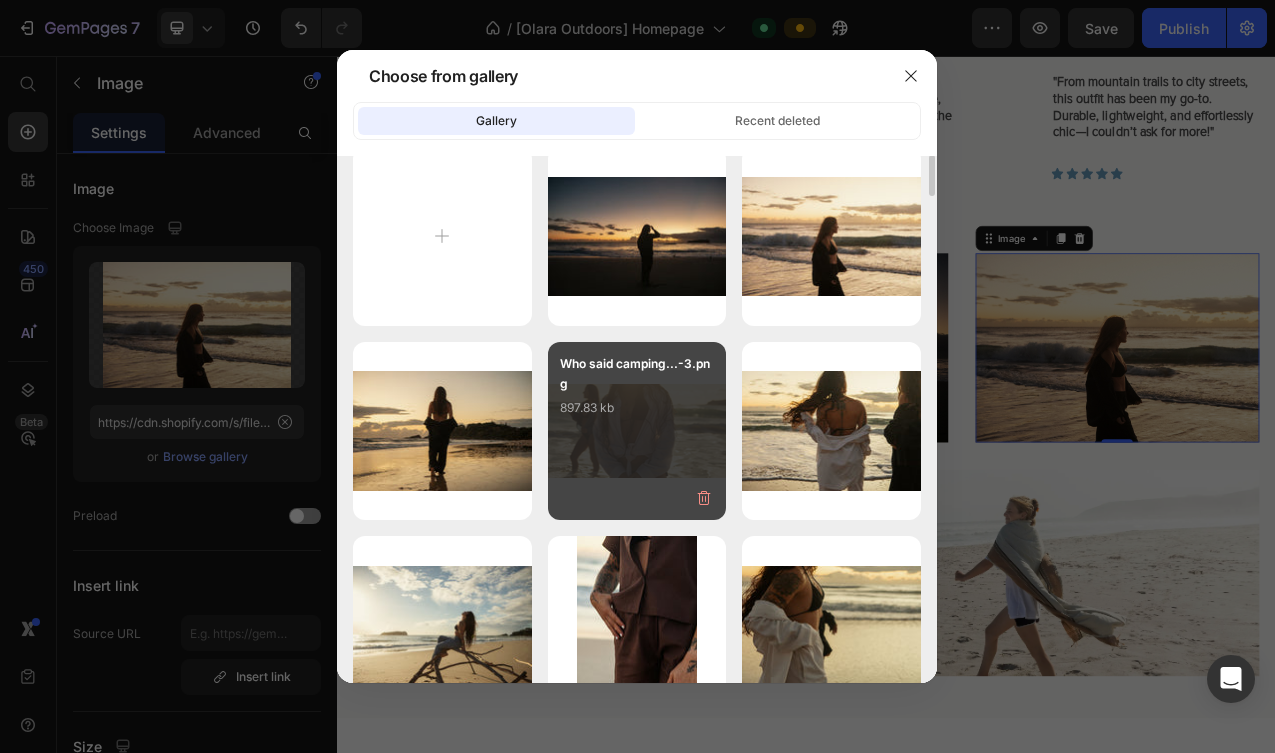 scroll, scrollTop: 0, scrollLeft: 0, axis: both 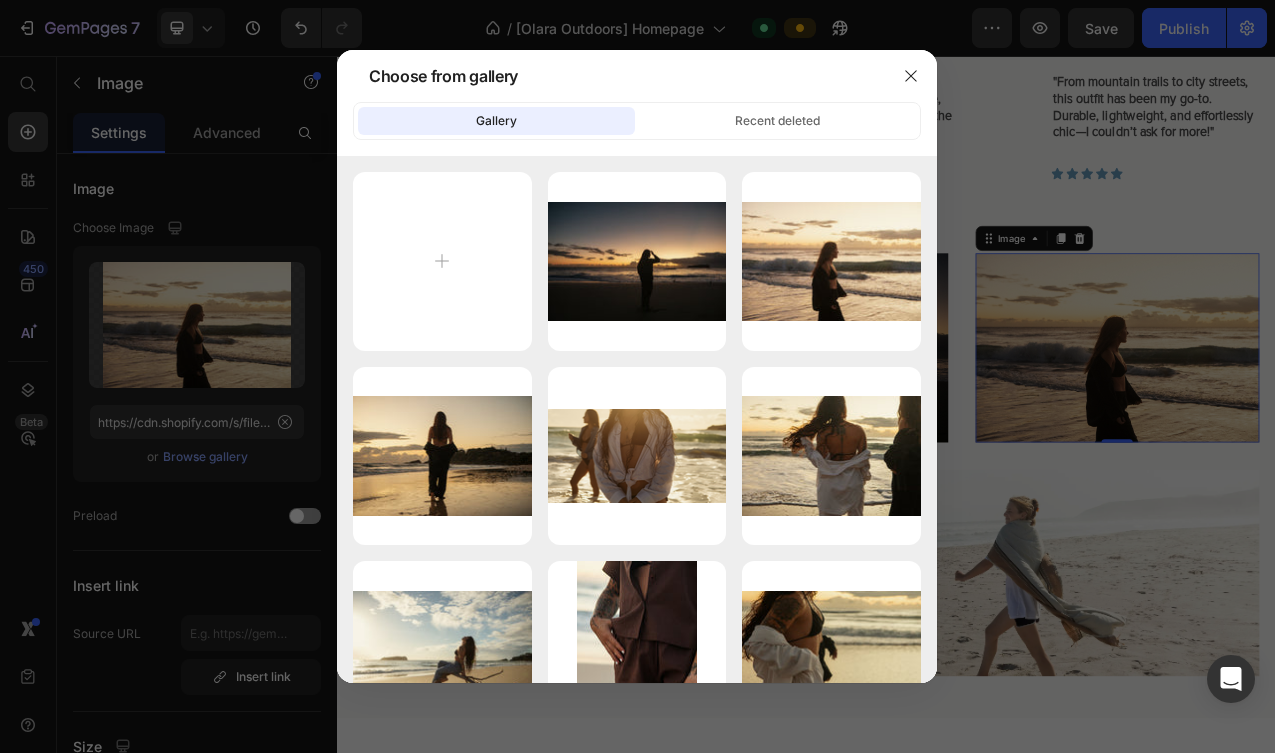 type on "C:\fakepath\OLARA_FINAL-28.jpg" 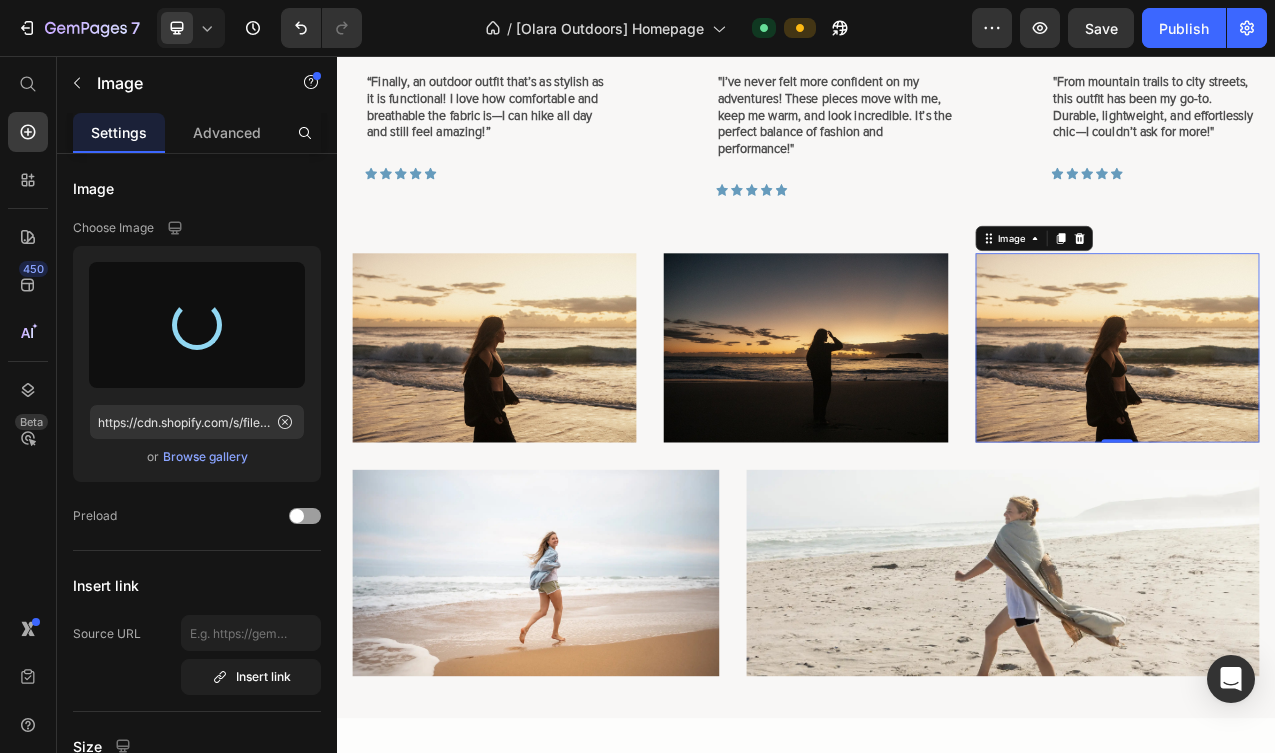 type on "https://cdn.shopify.com/s/files/1/0921/1753/2973/files/gempages_562587214224032779-6bd24cb9-ea83-4383-a31f-5783596228bc.jpg" 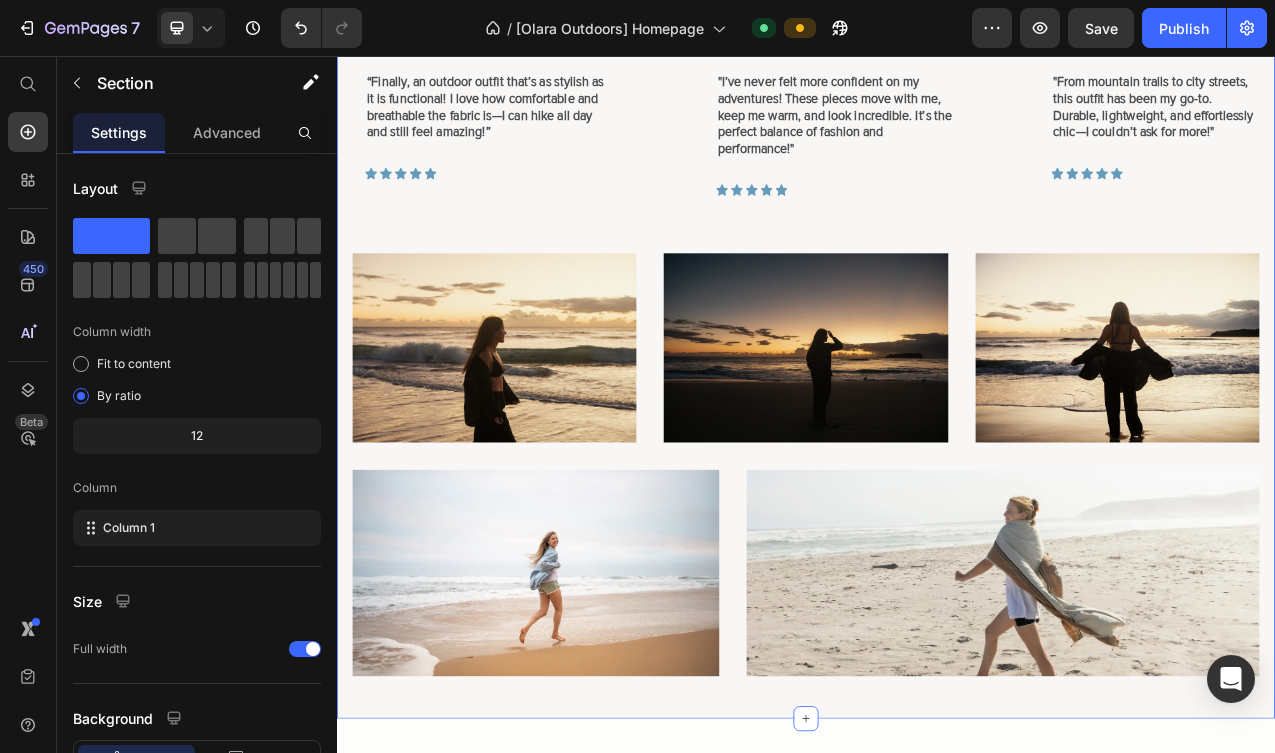 click on "Women Share Their Thoughts Heading Image [FIRST] [LAST]. Text Block Row “Finally, an outdoor outfit that’s as stylish as it is functional! I love how comfortable and breathable the fabric is—I can hike all day and still feel amazing!” Text Block
Icon
Icon
Icon
Icon
Icon Icon List Row Row Image [FIRST] [LAST]. Text Block Row "I’ve never felt more confident on my adventures! These pieces move with me, keep me warm, and look incredible. It’s the perfect balance of fashion and performance!" Text Block
Icon
Icon
Icon
Icon
Icon Icon List Row Row Image [FIRST] [LAST]. Text Block Row "From mountain trails to city streets, this outfit has been my go-to. Durable, lightweight, and effortlessly chic—I couldn’t ask for more!" Text Block
Icon
Icon
Icon
Icon
Icon" at bounding box center [937, 360] 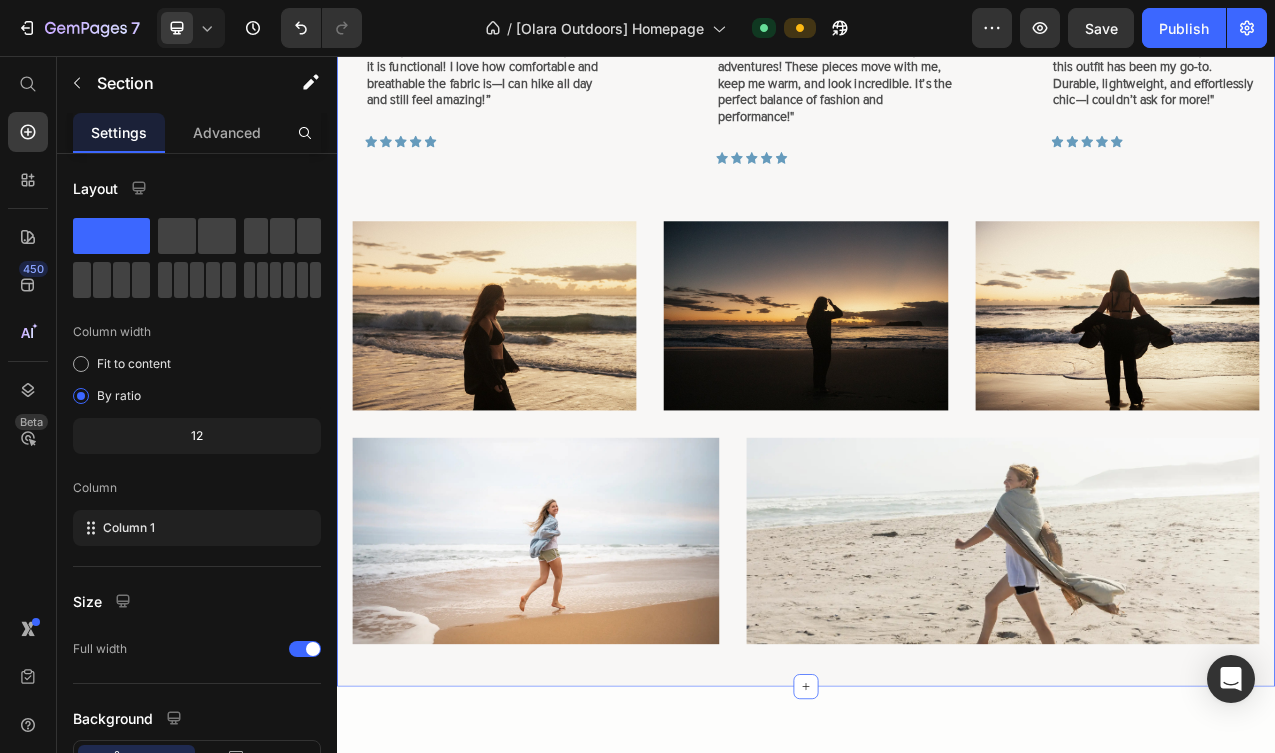 scroll, scrollTop: 5970, scrollLeft: 0, axis: vertical 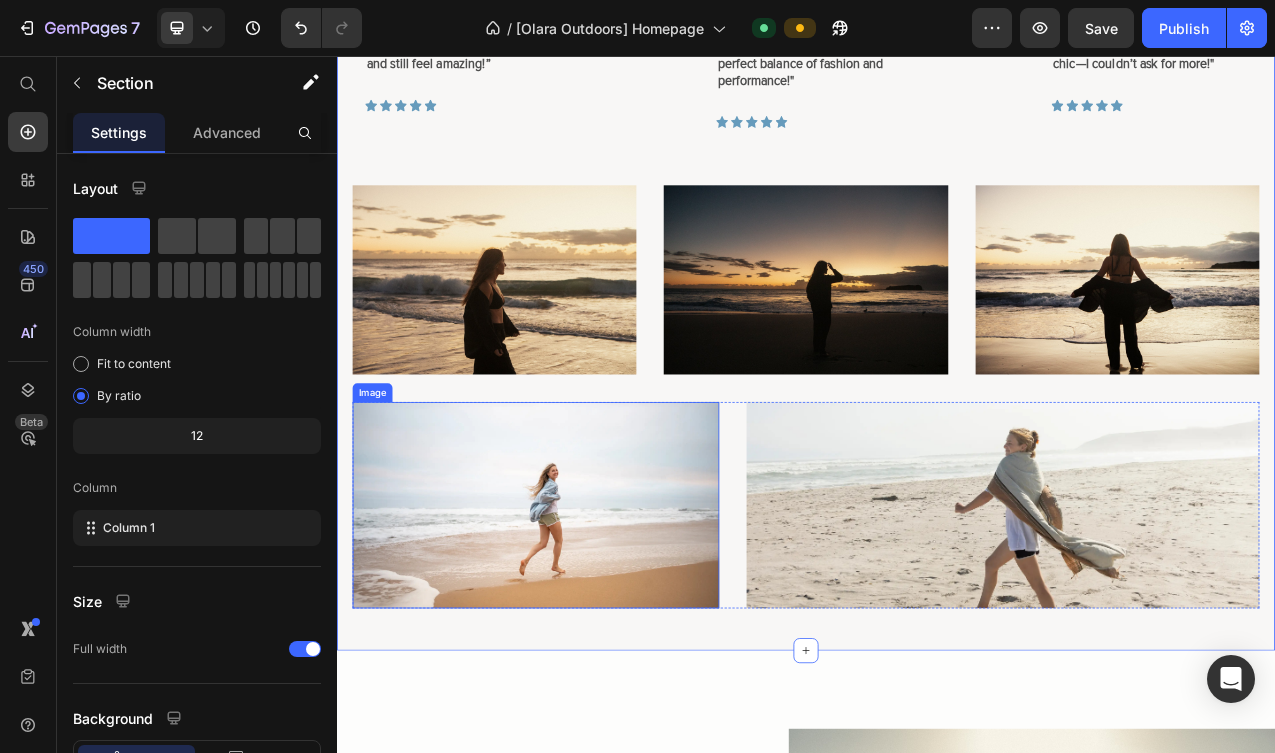 click at bounding box center (591, 629) 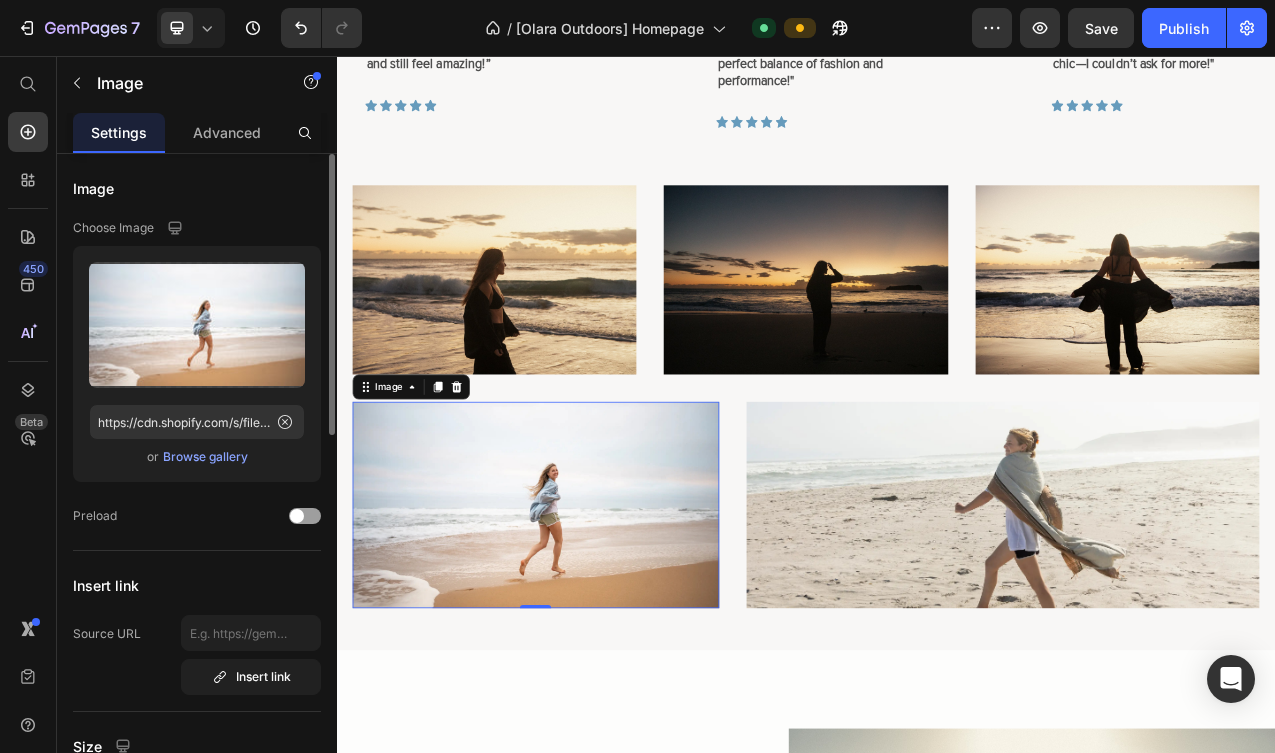 click on "Browse gallery" at bounding box center (205, 457) 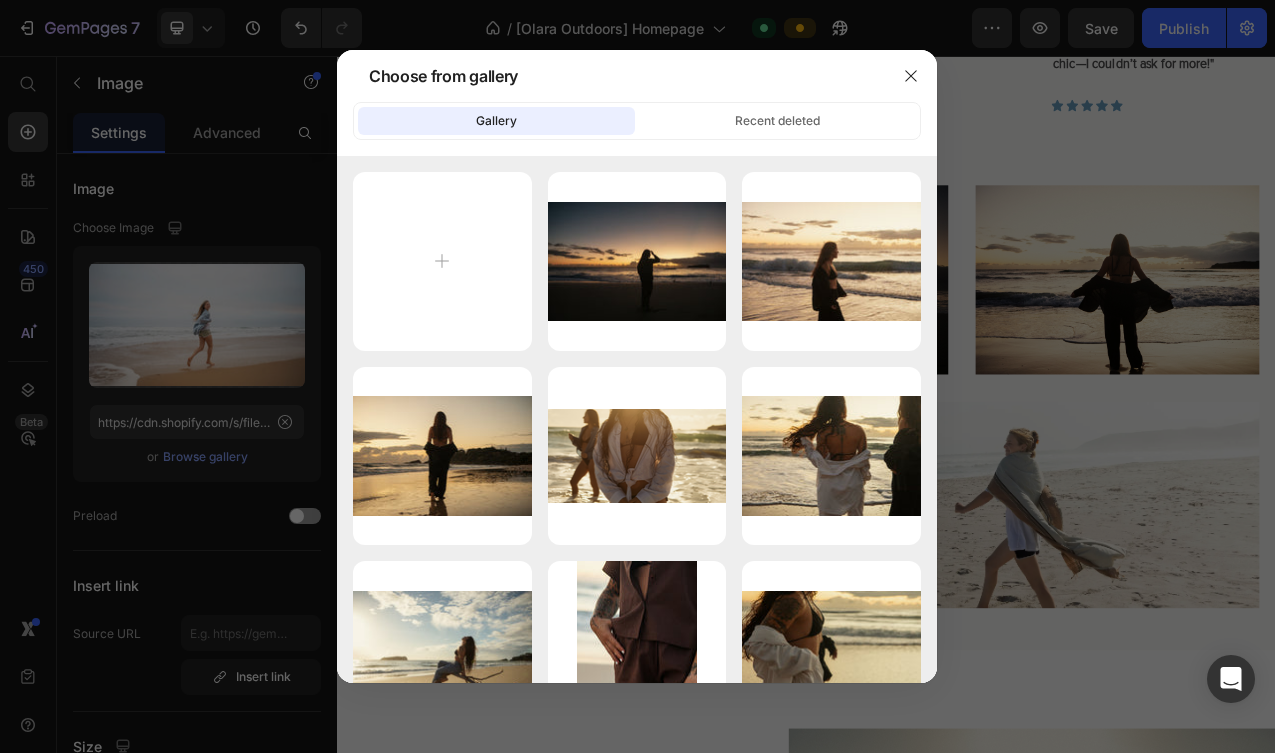 type on "C:\fakepath\OLARA_FINAL-37.jpg" 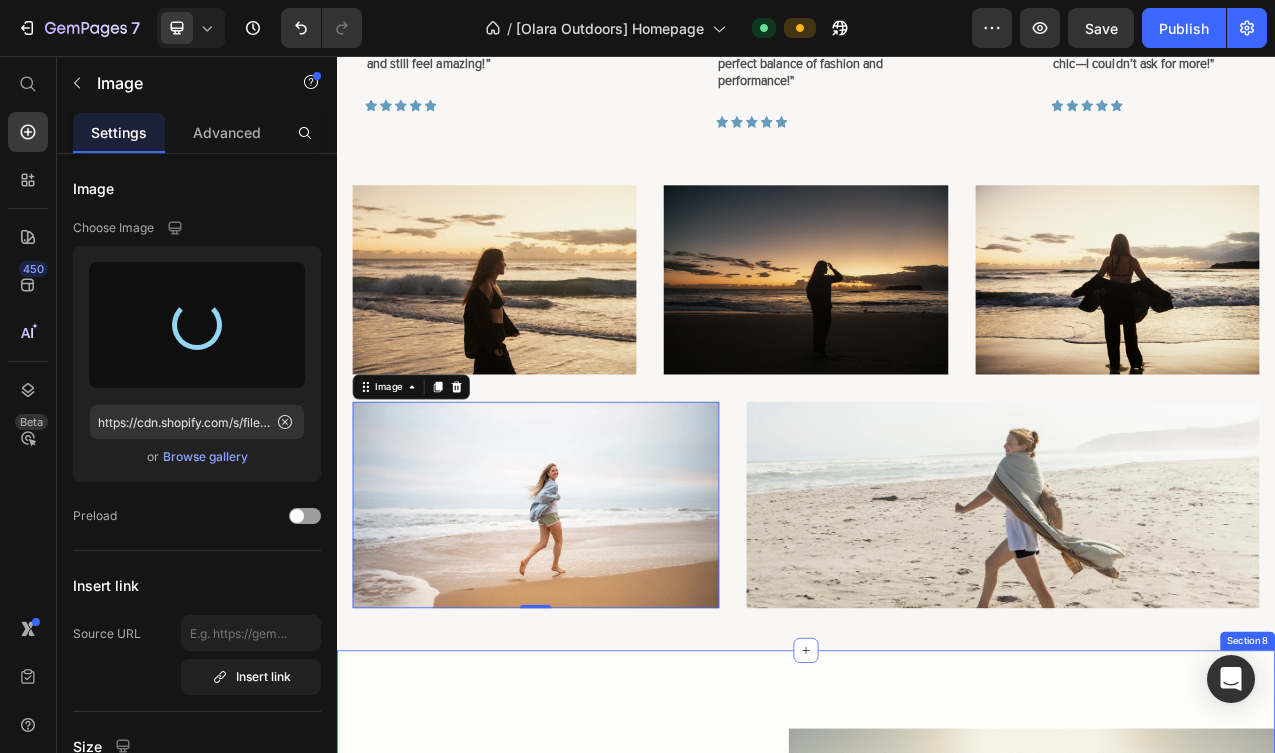 type on "https://cdn.shopify.com/s/files/1/0921/1753/2973/files/gempages_562587214224032779-2b398600-5bea-497d-84b0-118be55bd305.jpg" 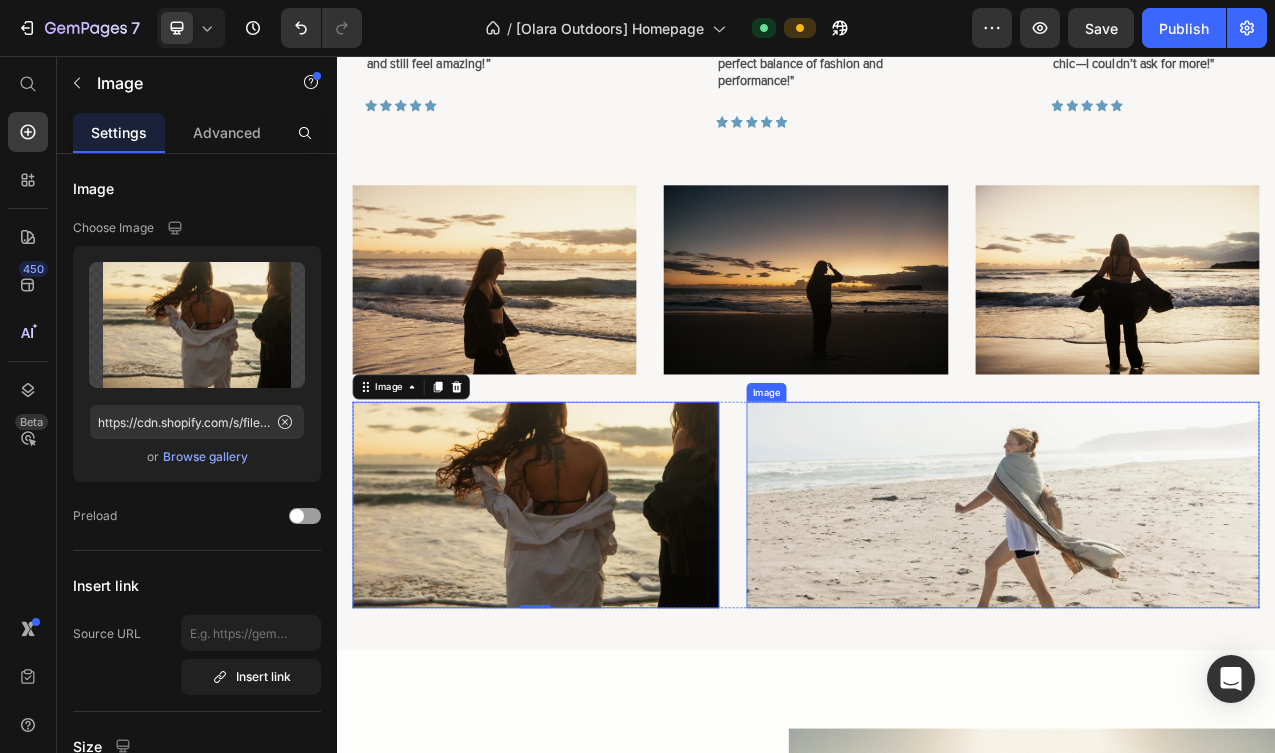 click at bounding box center (1189, 629) 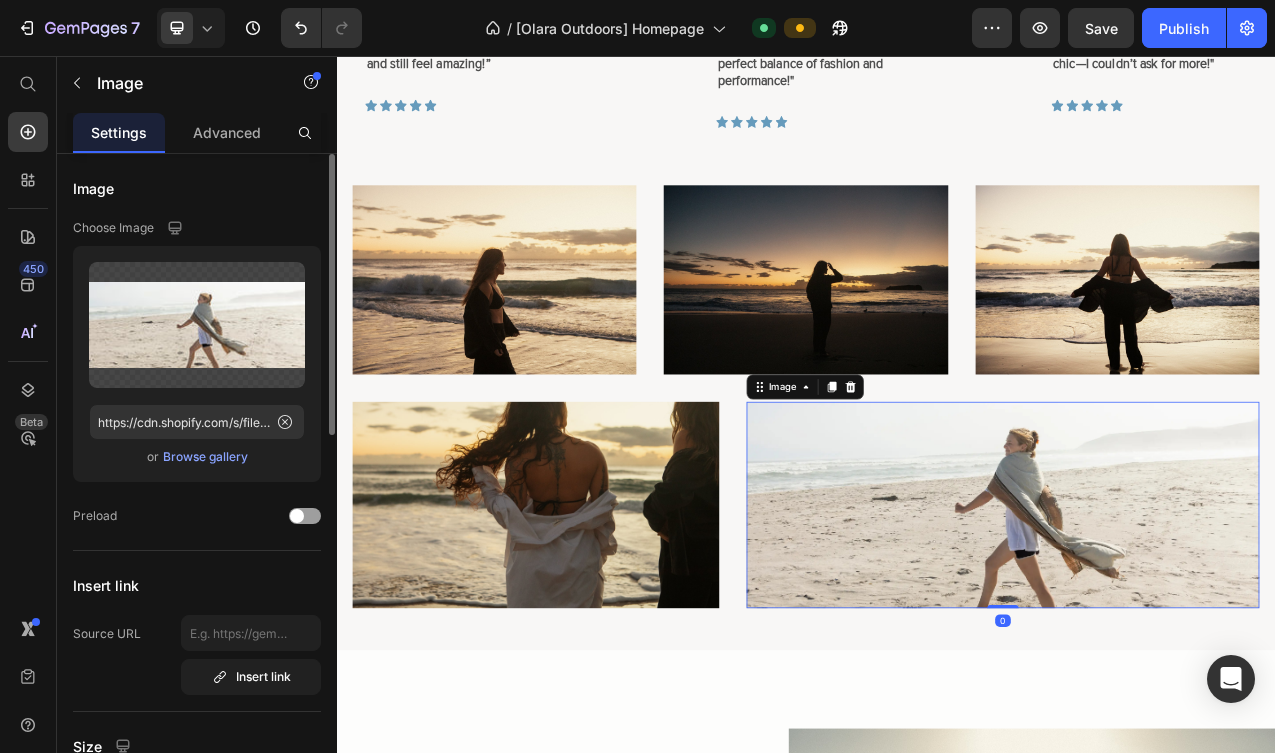 click on "Browse gallery" at bounding box center (205, 457) 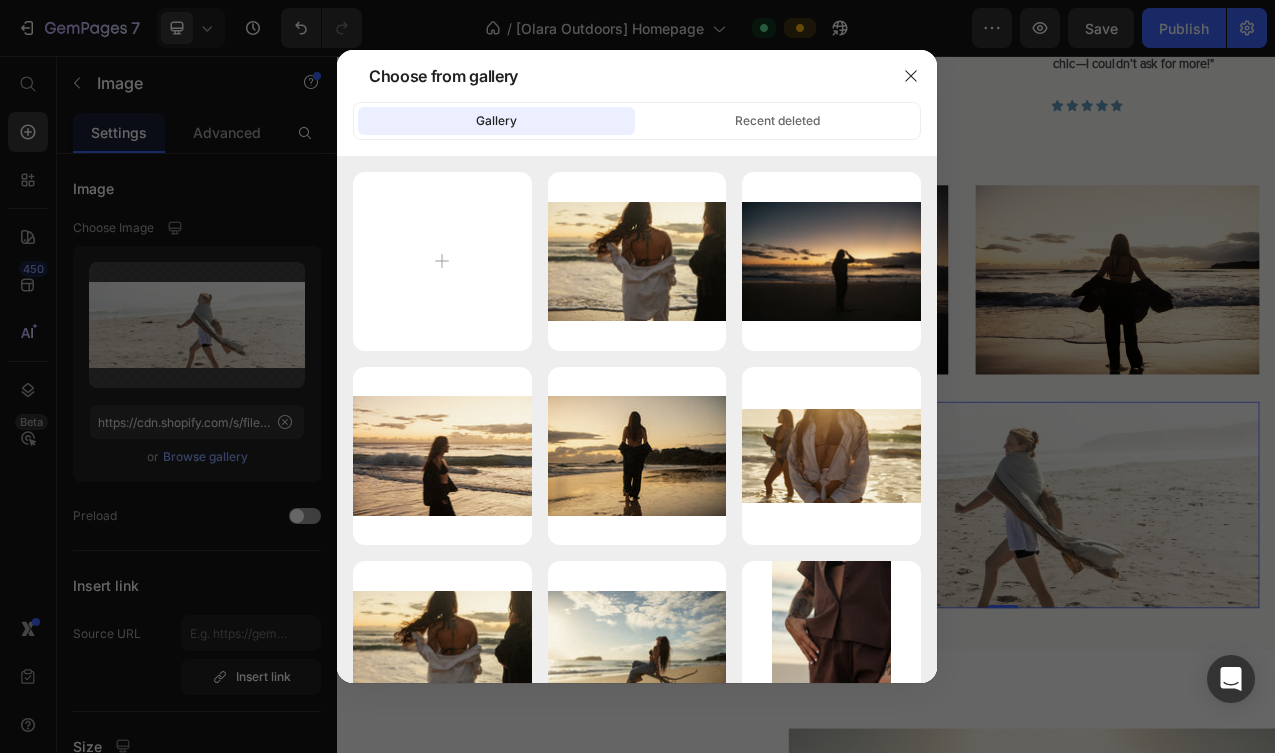 type on "C:\fakepath\OLARA_FINAL-32.jpg" 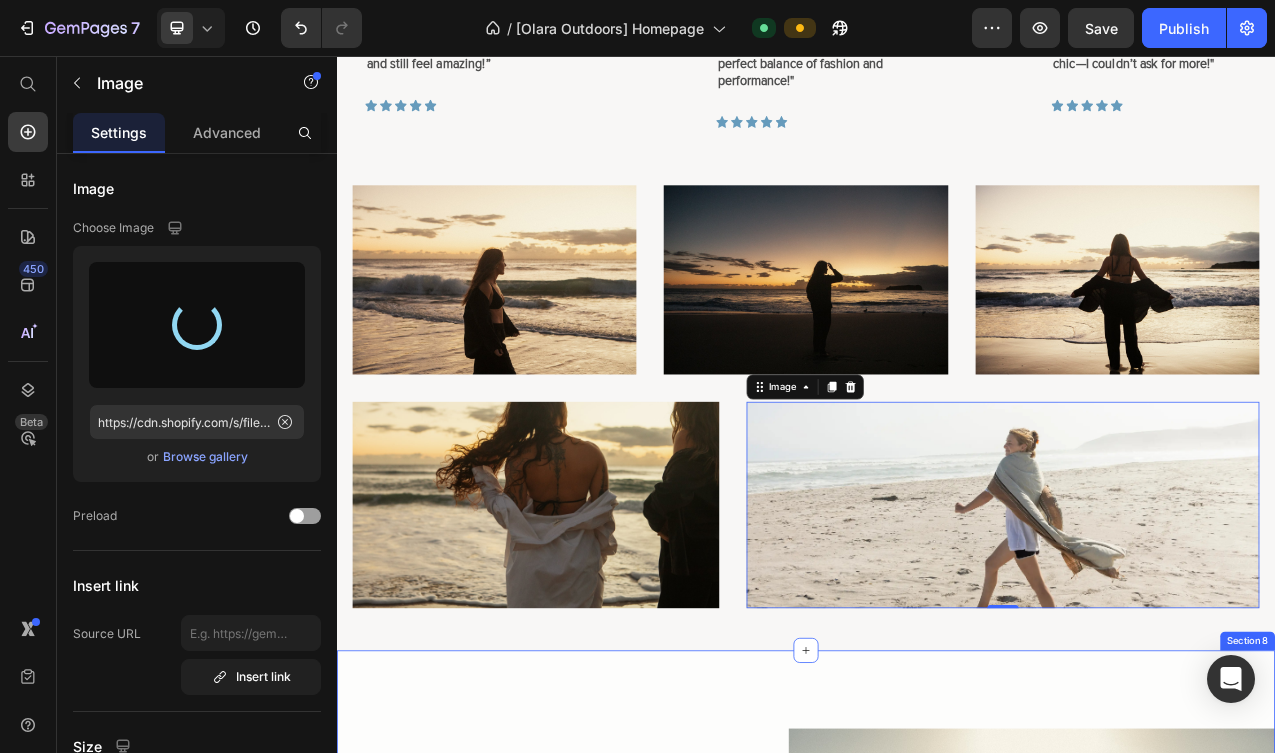 type on "https://cdn.shopify.com/s/files/1/0921/1753/2973/files/gempages_562587214224032779-55c03ea4-a554-4d4b-b7a0-f76dd82606d9.jpg" 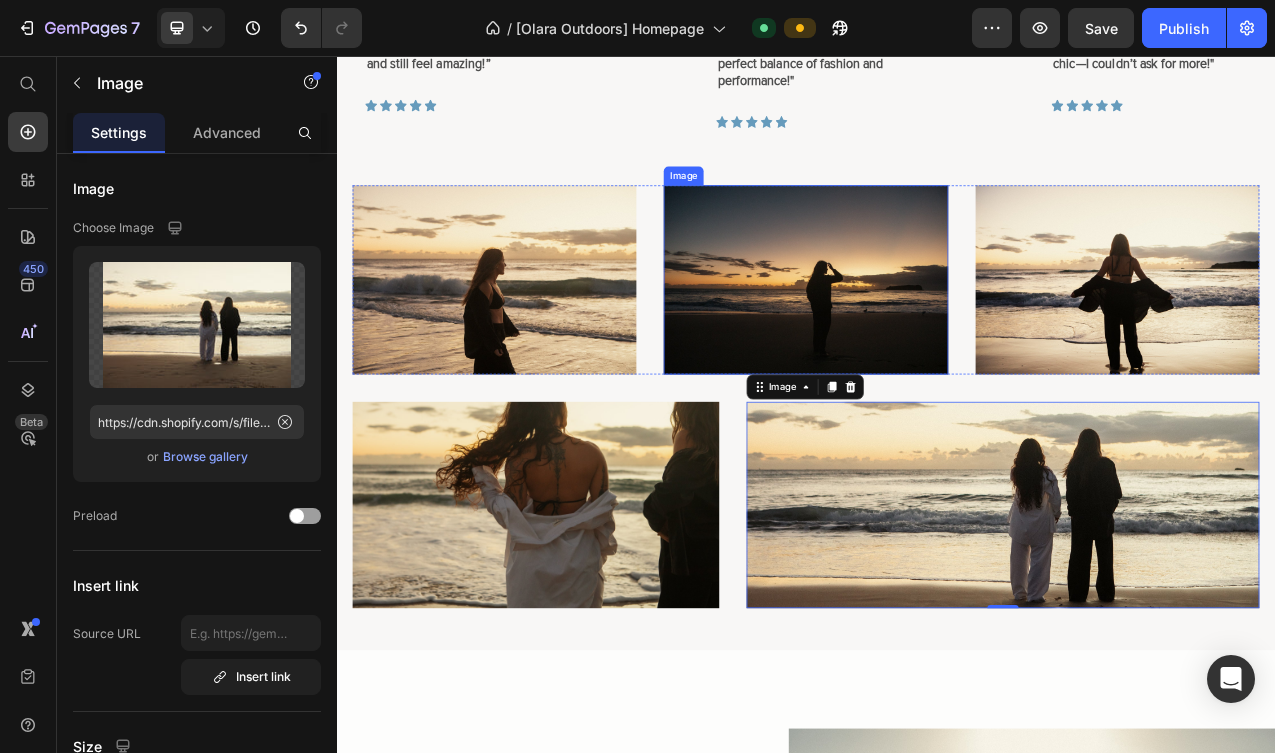 click at bounding box center [936, 342] 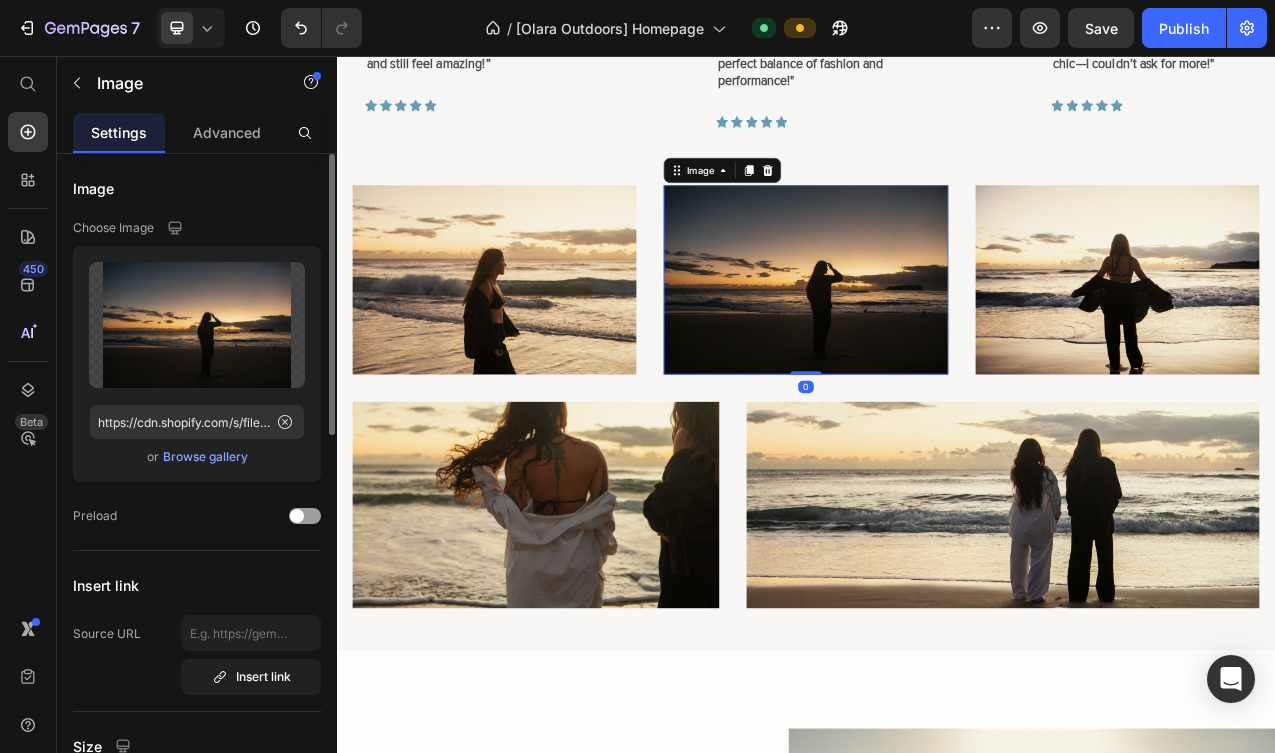 click on "Browse gallery" at bounding box center (205, 457) 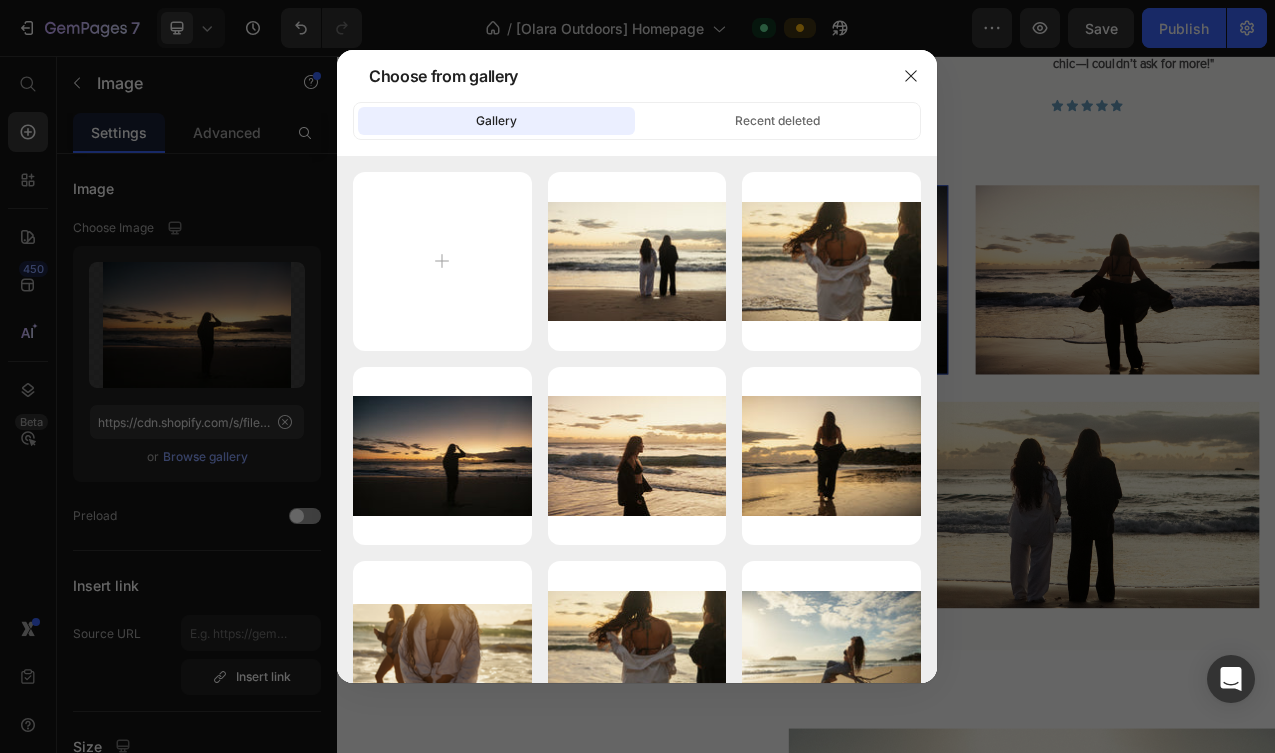 type on "C:\fakepath\OLARA_FINAL-59.jpg" 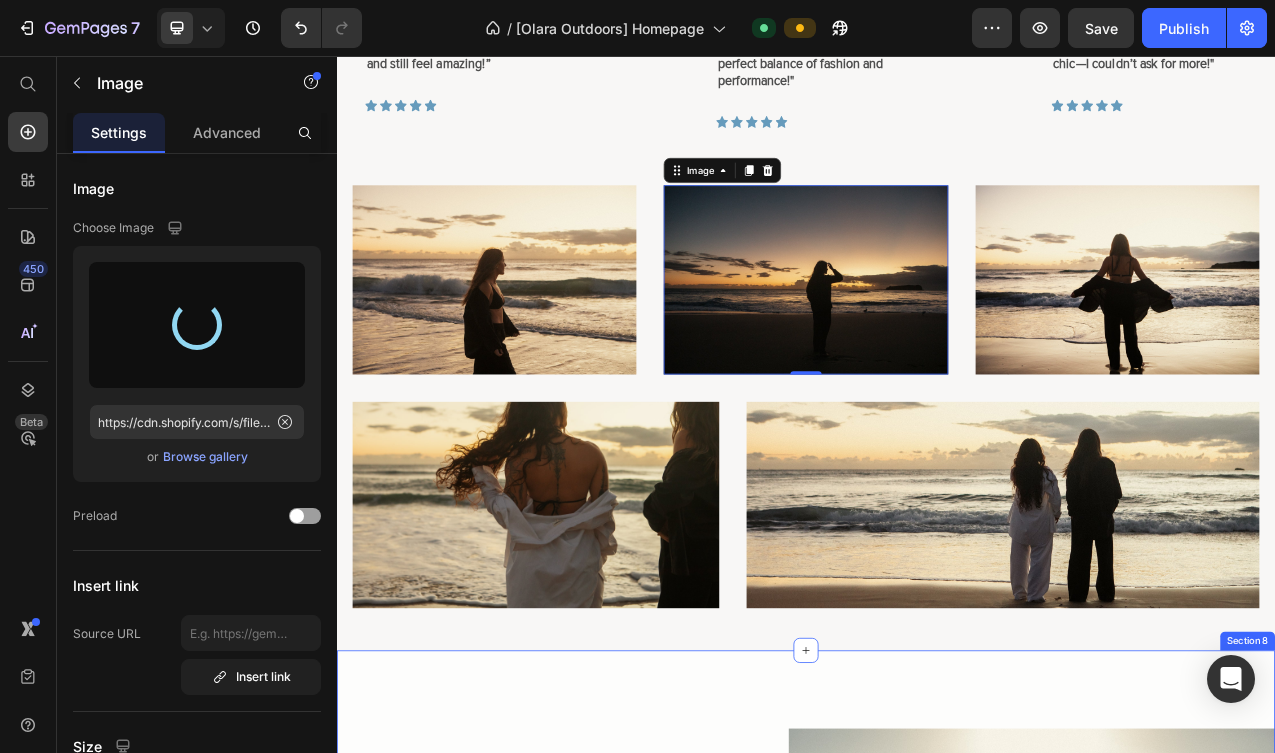 type on "https://cdn.shopify.com/s/files/1/0921/1753/2973/files/gempages_562587214224032779-7d891336-bf33-4b6e-942d-c421c2dfc0bd.jpg" 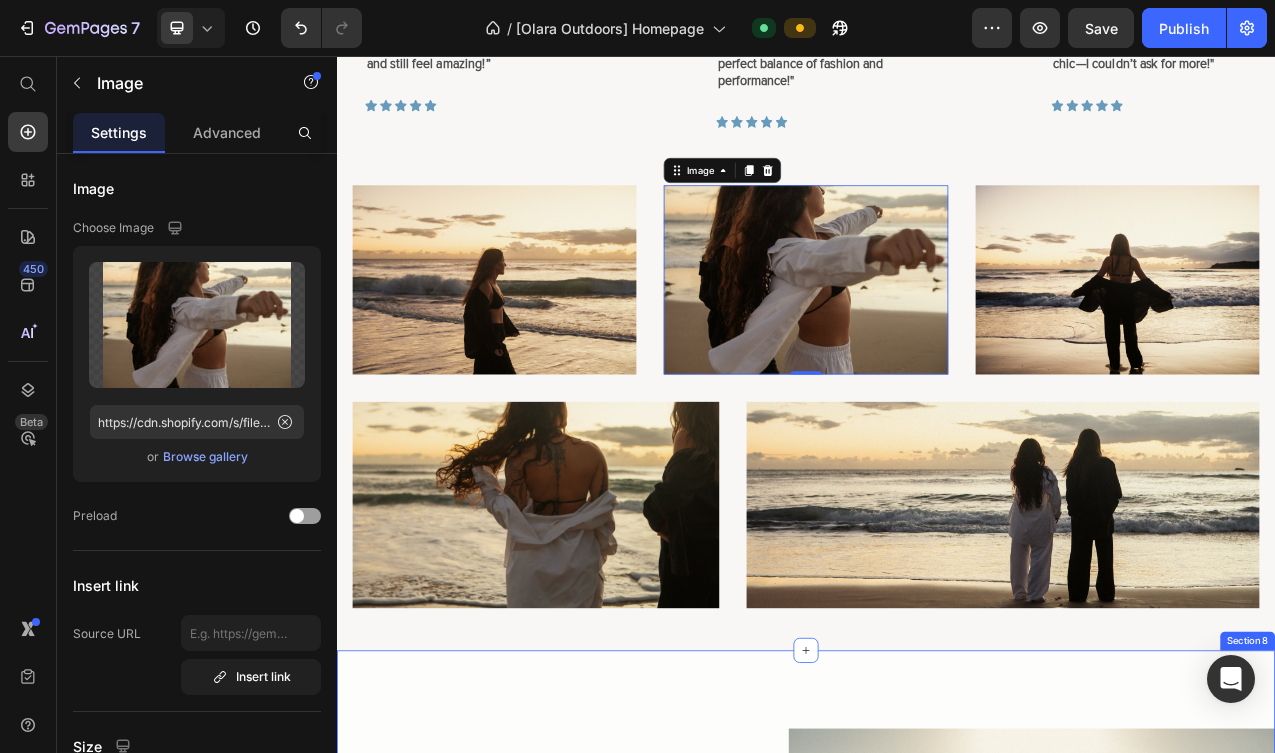 click on "Don’t Miss Out! Heading Join us in making every moment an adventure. Let Olara be the perfect companion for your next road trip, your next memory, and your next carefree laugh under the sun. Text Block Find What You Love Button Row Image Row Section 8" at bounding box center [937, 1128] 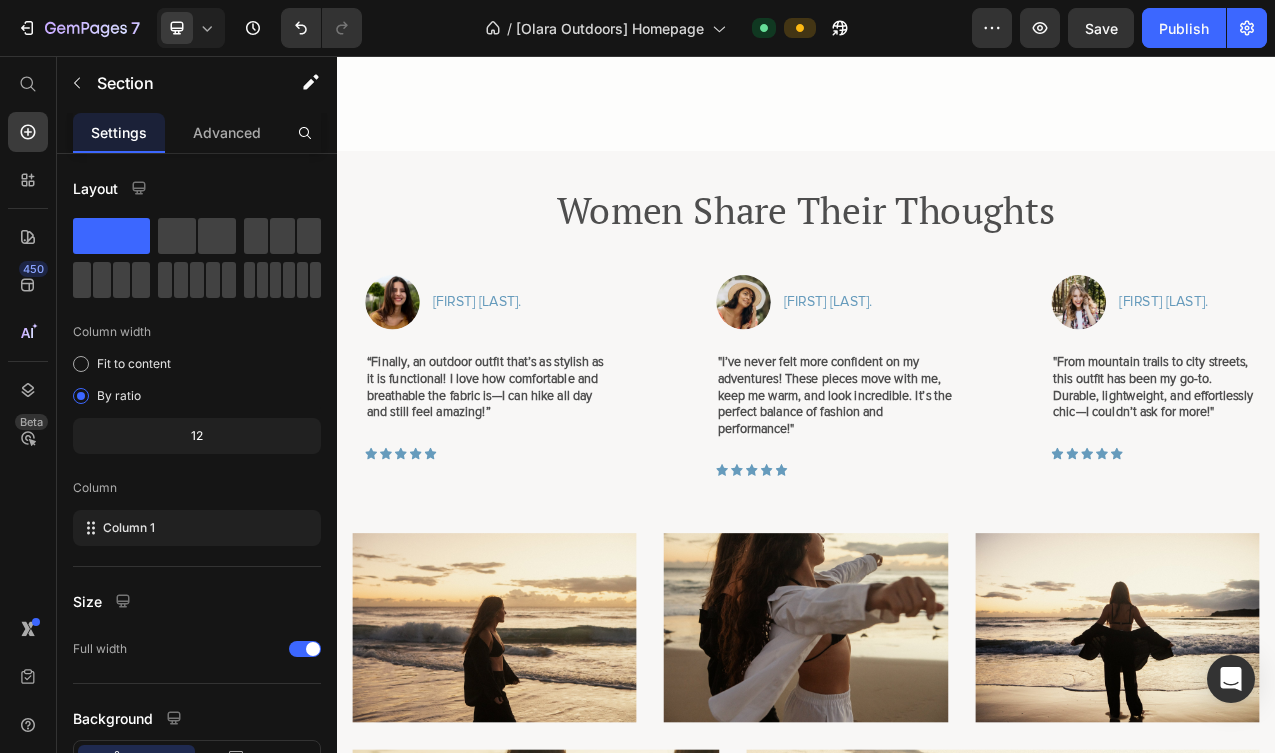 scroll, scrollTop: 5520, scrollLeft: 0, axis: vertical 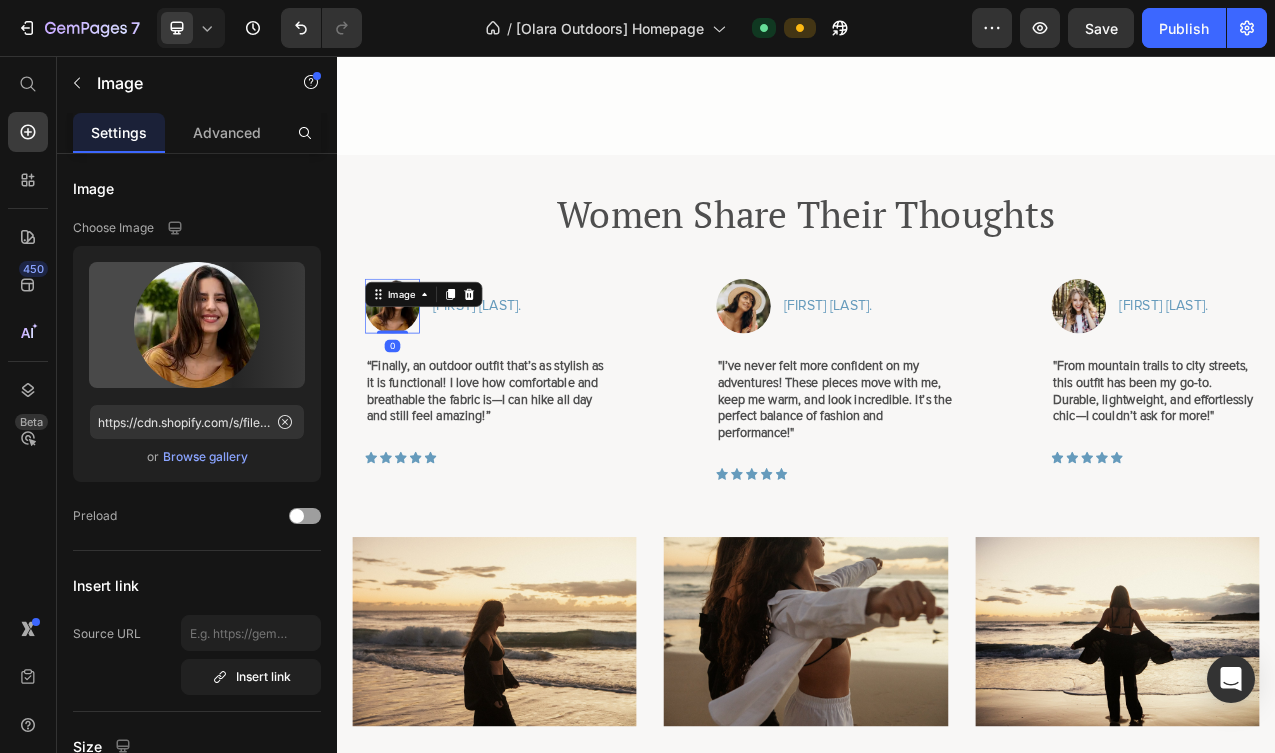 click at bounding box center (408, 375) 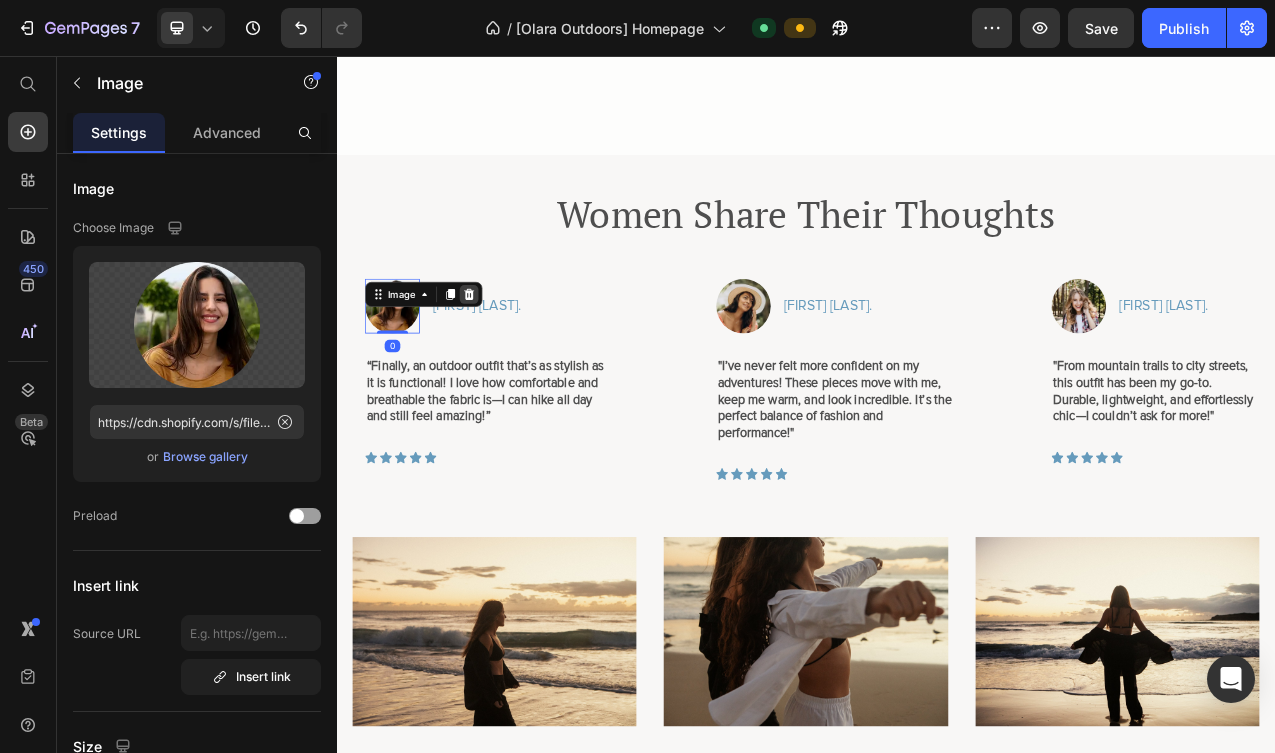click 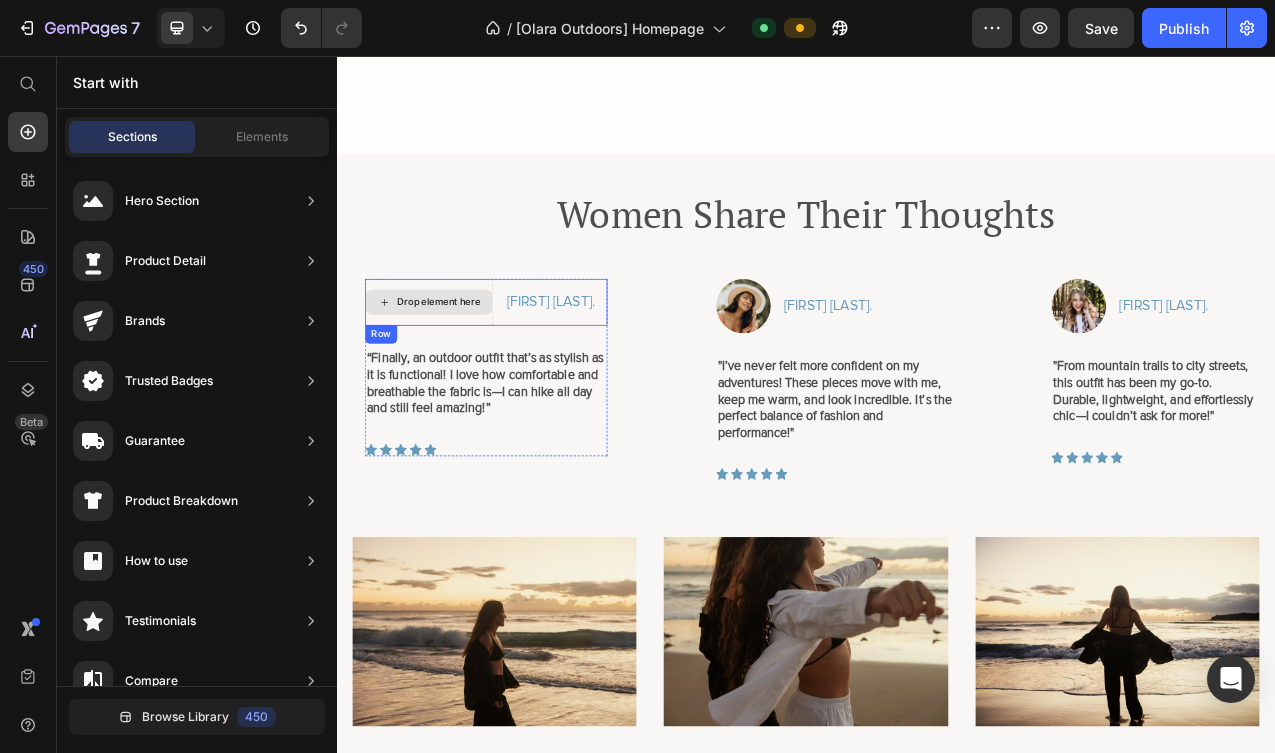 click on "Drop element here" at bounding box center [467, 370] 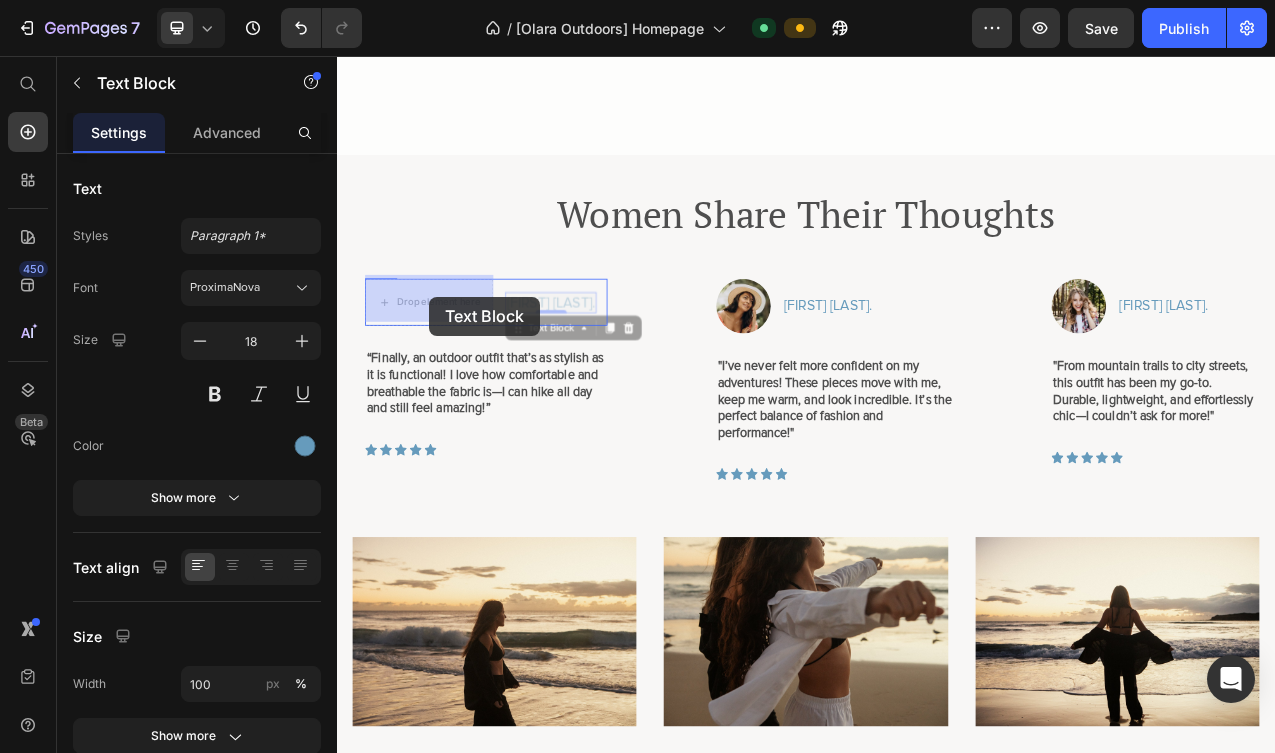 drag, startPoint x: 583, startPoint y: 367, endPoint x: 455, endPoint y: 364, distance: 128.03516 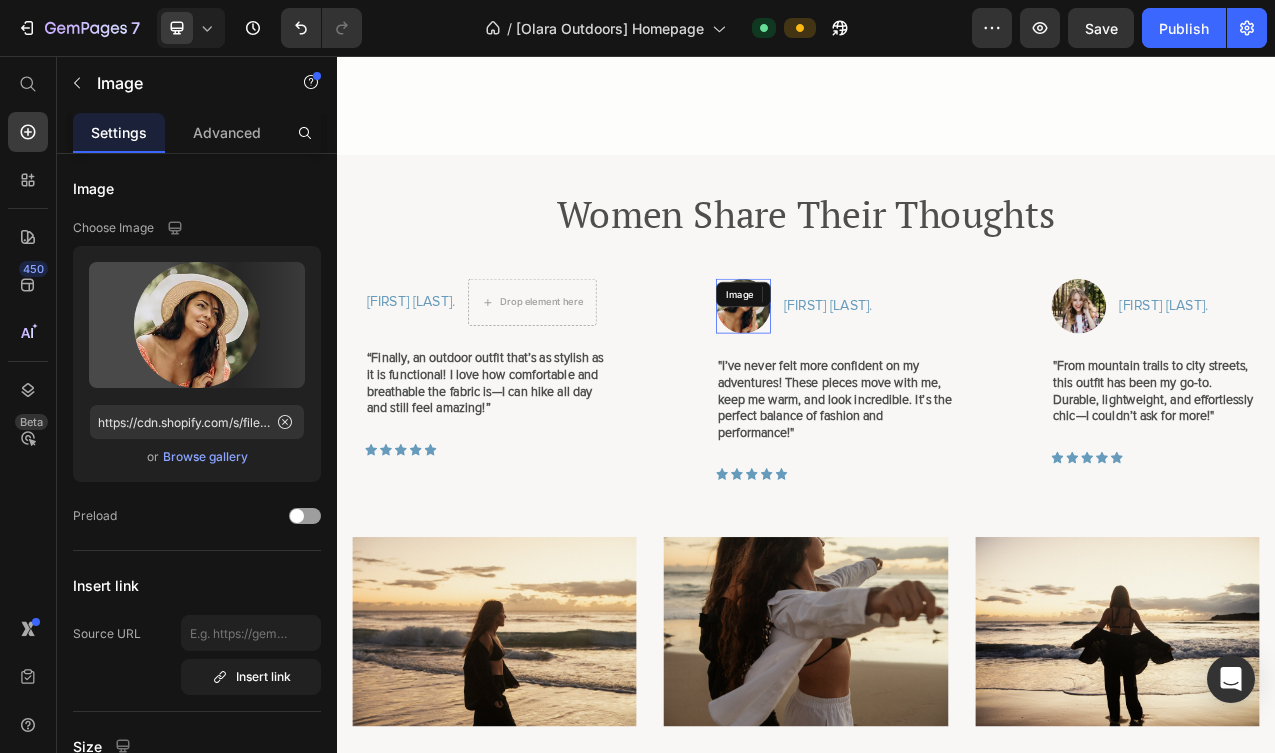 click at bounding box center [857, 375] 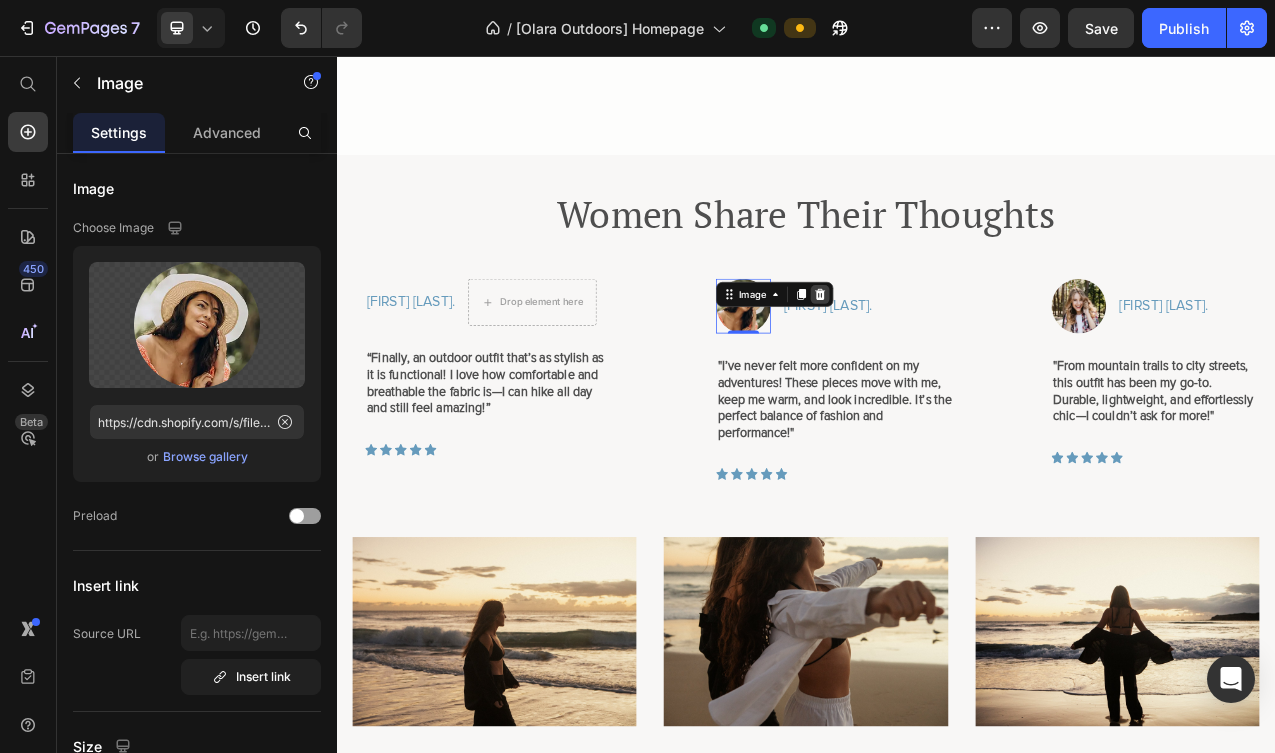 click 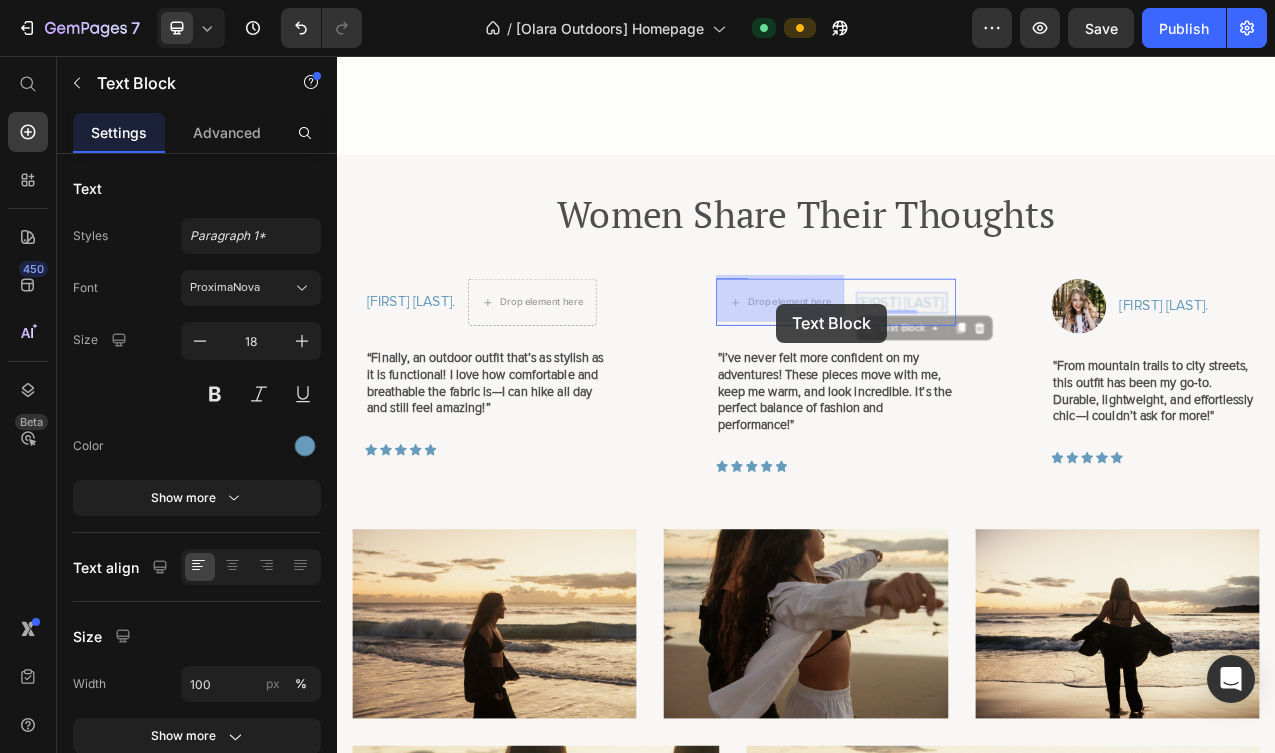 drag, startPoint x: 1047, startPoint y: 373, endPoint x: 876, endPoint y: 372, distance: 171.00293 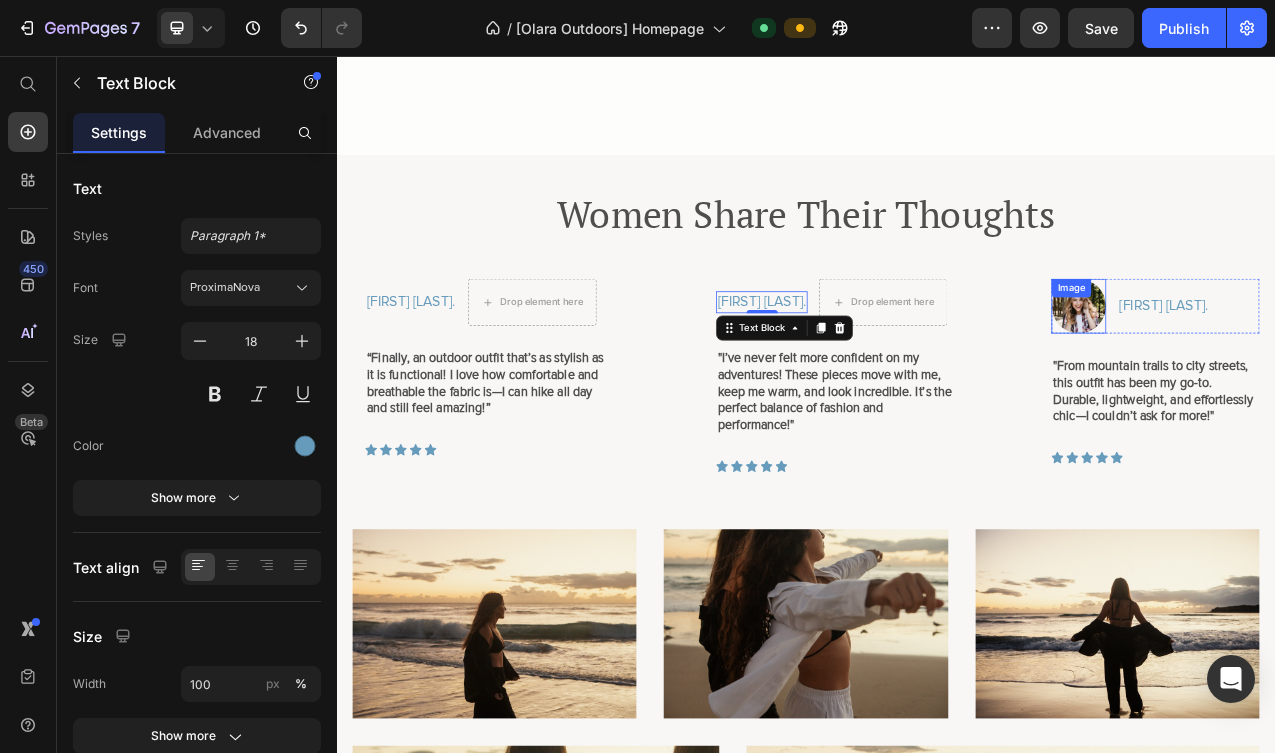 click at bounding box center (1286, 375) 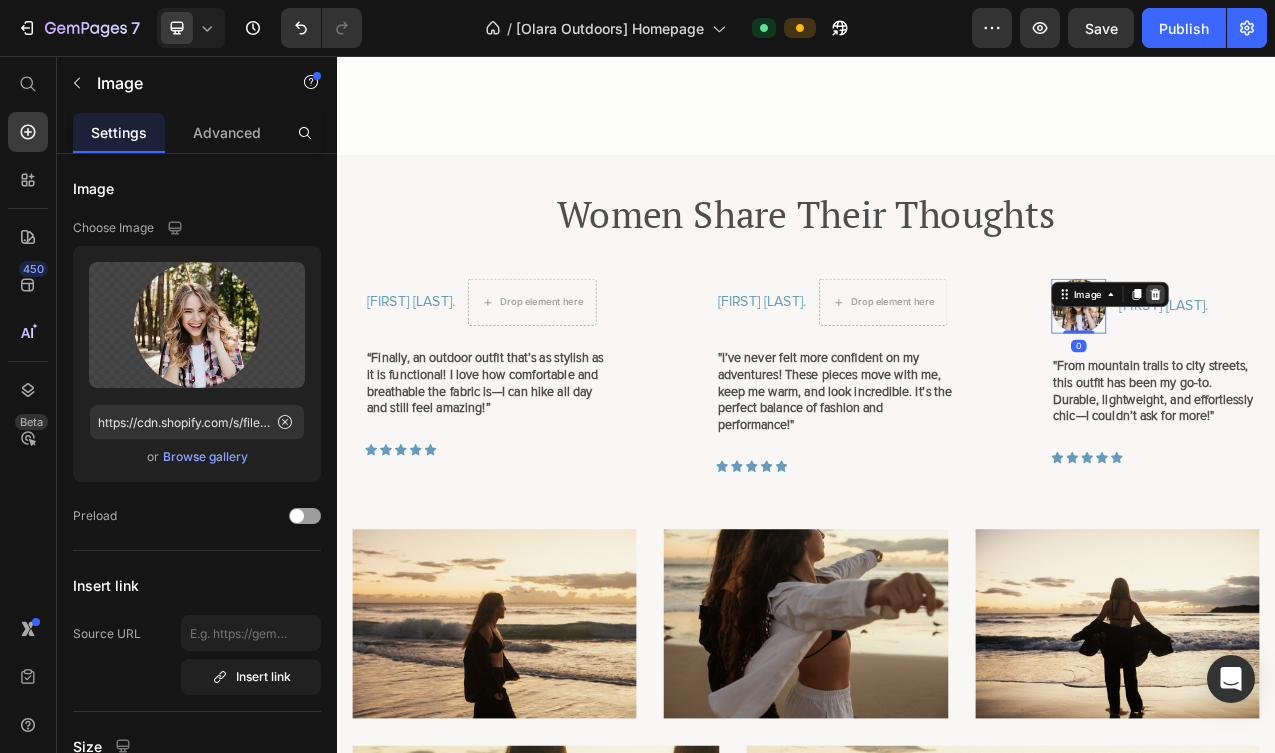 click 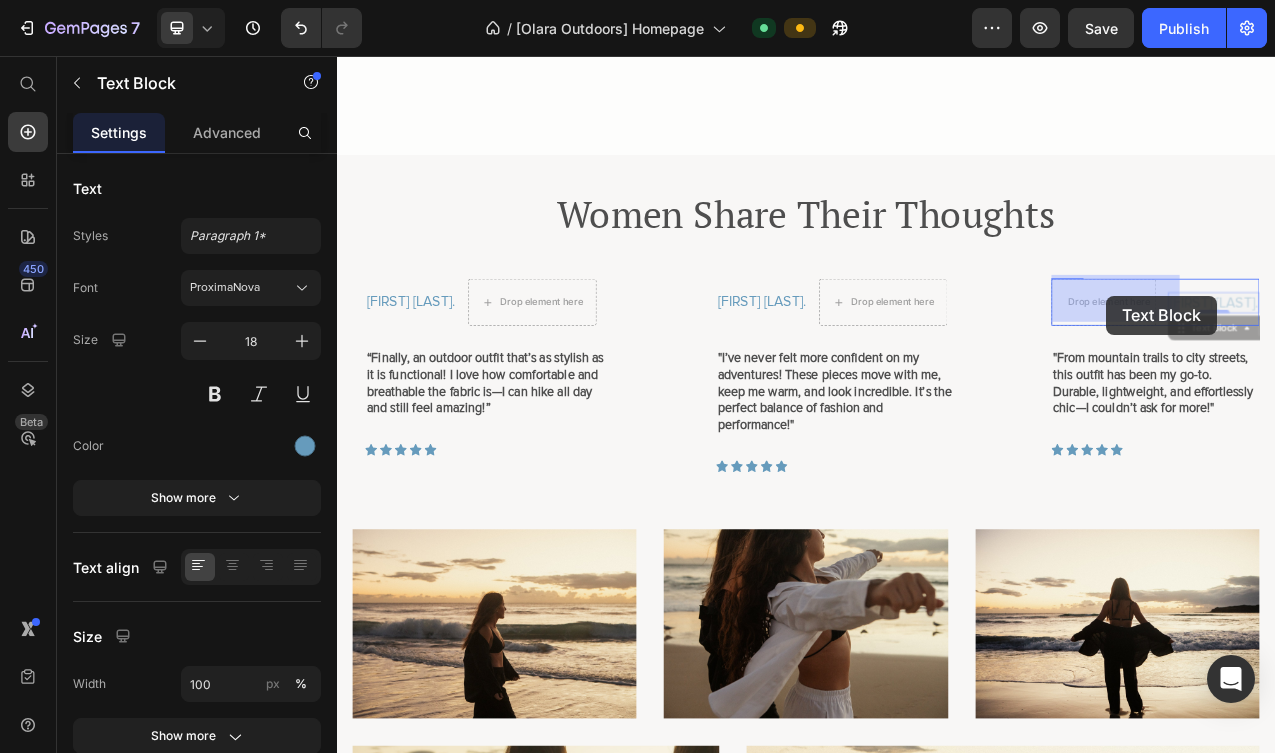 drag, startPoint x: 1447, startPoint y: 364, endPoint x: 1321, endPoint y: 363, distance: 126.00397 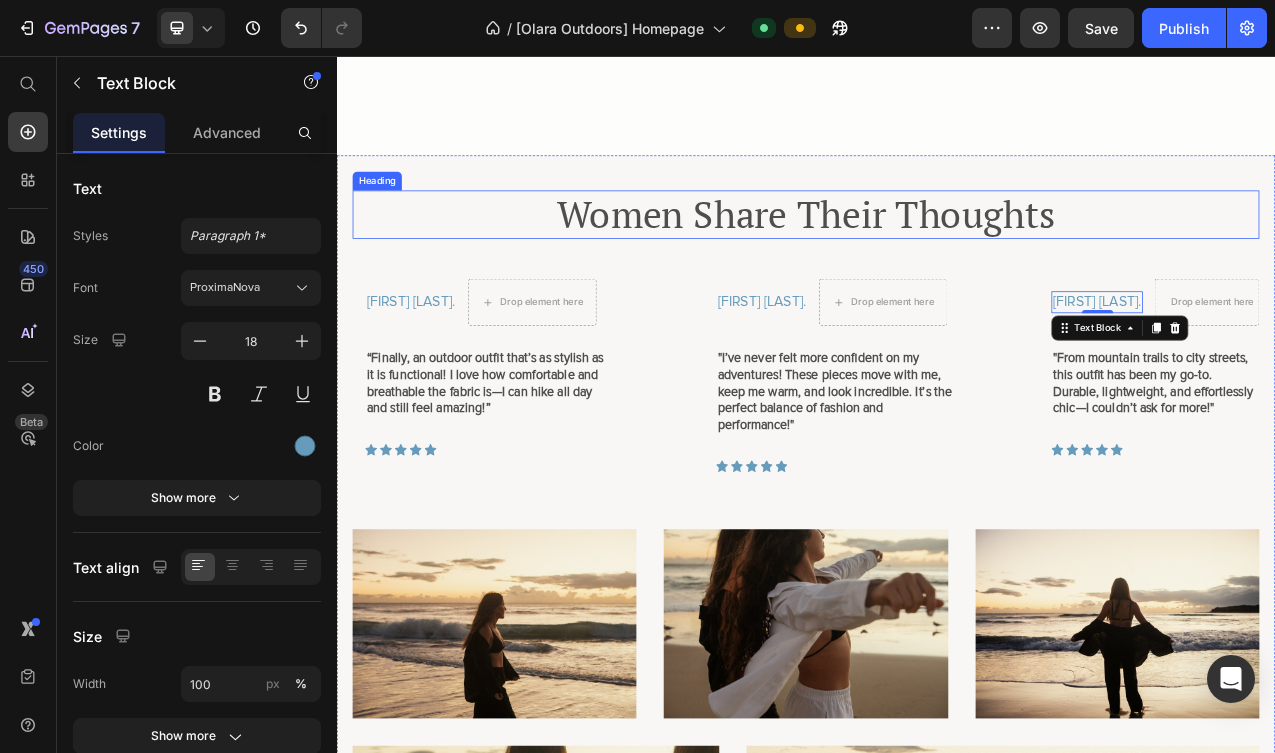 click on "Women Share Their Thoughts" at bounding box center [937, 258] 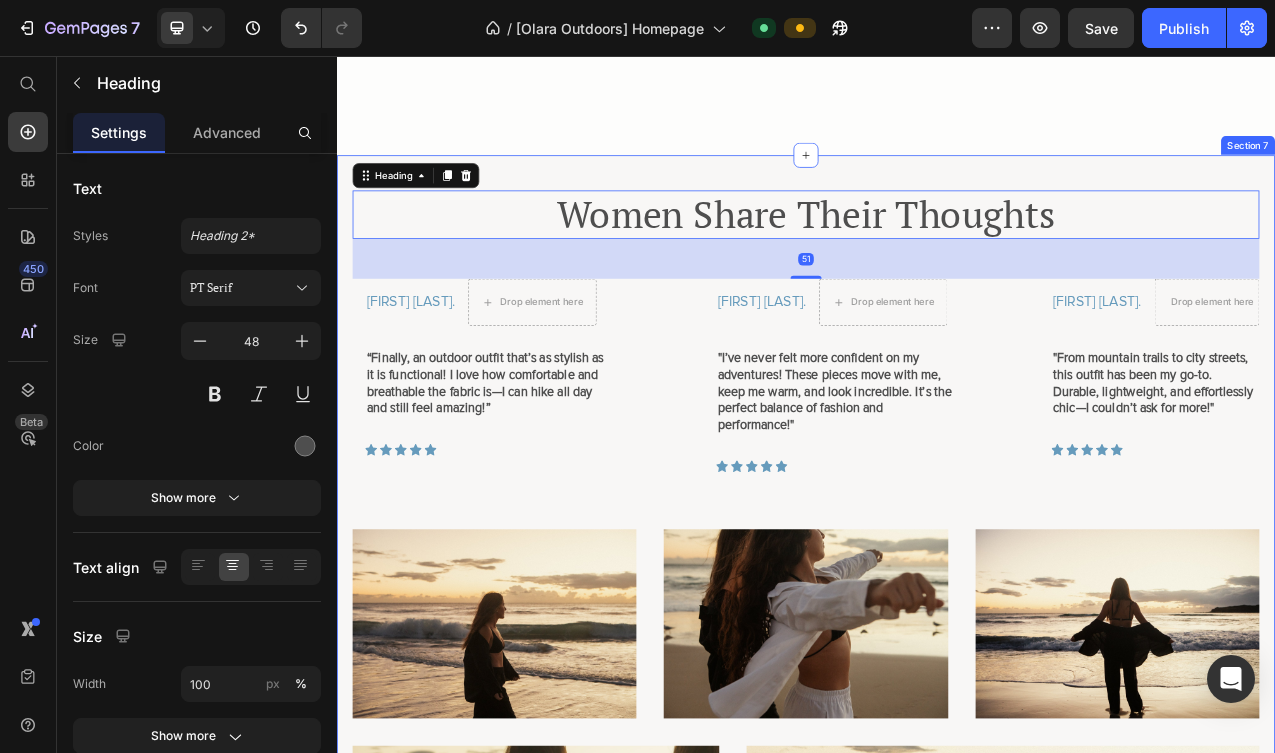 click on "[FIRST] [LAST]. Text Block
Drop element here Row “Finally, an outdoor outfit that’s as stylish as it is functional! I love how comfortable and breathable the fabric is—I can hike all day and still feel amazing!” Text Block
Icon
Icon
Icon
Icon
Icon Icon List Row Row [FIRST] [LAST]. Text Block
Drop element here Row "I’ve never felt more confident on my adventures! These pieces move with me, keep me warm, and look incredible. It’s the perfect balance of fashion and performance!" Text Block
Icon
Icon
Icon
Icon
Icon Icon List Row Row [FIRST] [LAST]. Text Block
Drop element here Row "From mountain trails to city streets, this outfit has been my go-to. Durable, lightweight, and effortlessly chic—I couldn’t ask for more!" Text Block
Icon
Icon
Icon
Icon" at bounding box center [937, 500] 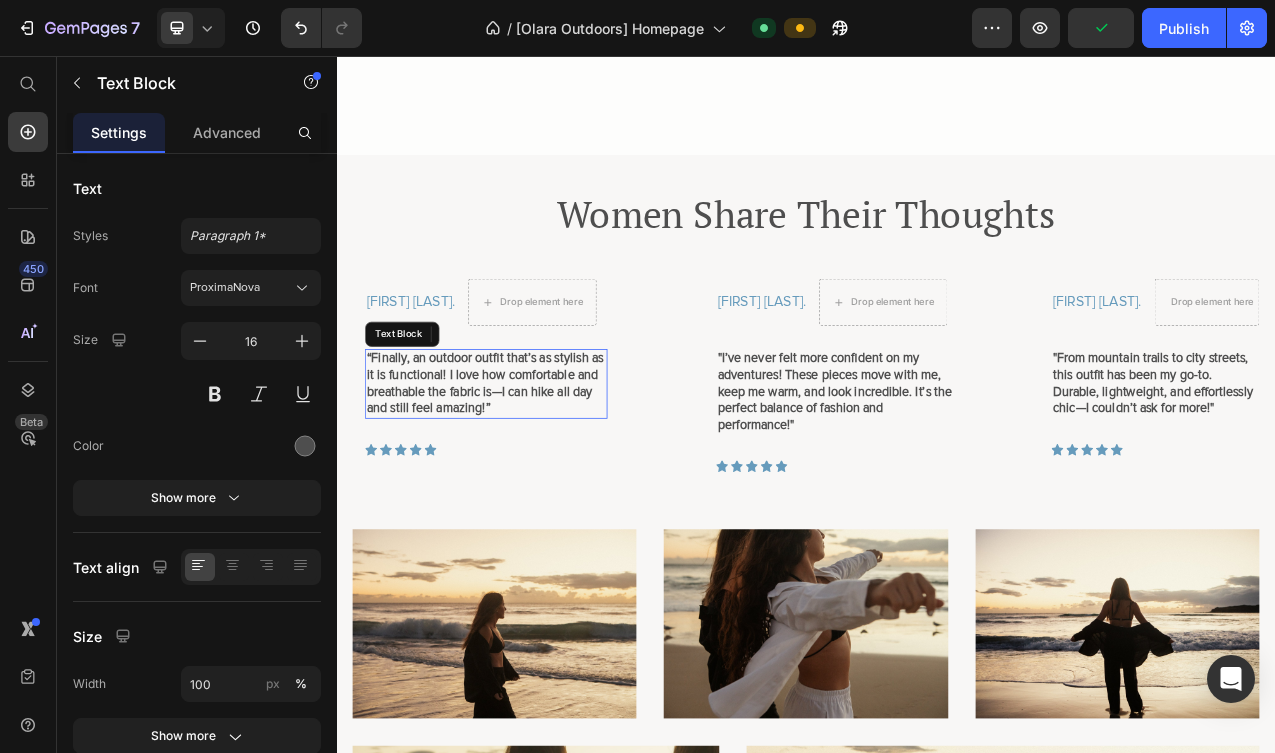 click on "“Finally, an outdoor outfit that’s as stylish as it is functional! I love how comfortable and breathable the fabric is—I can hike all day and still feel amazing!”" at bounding box center (528, 474) 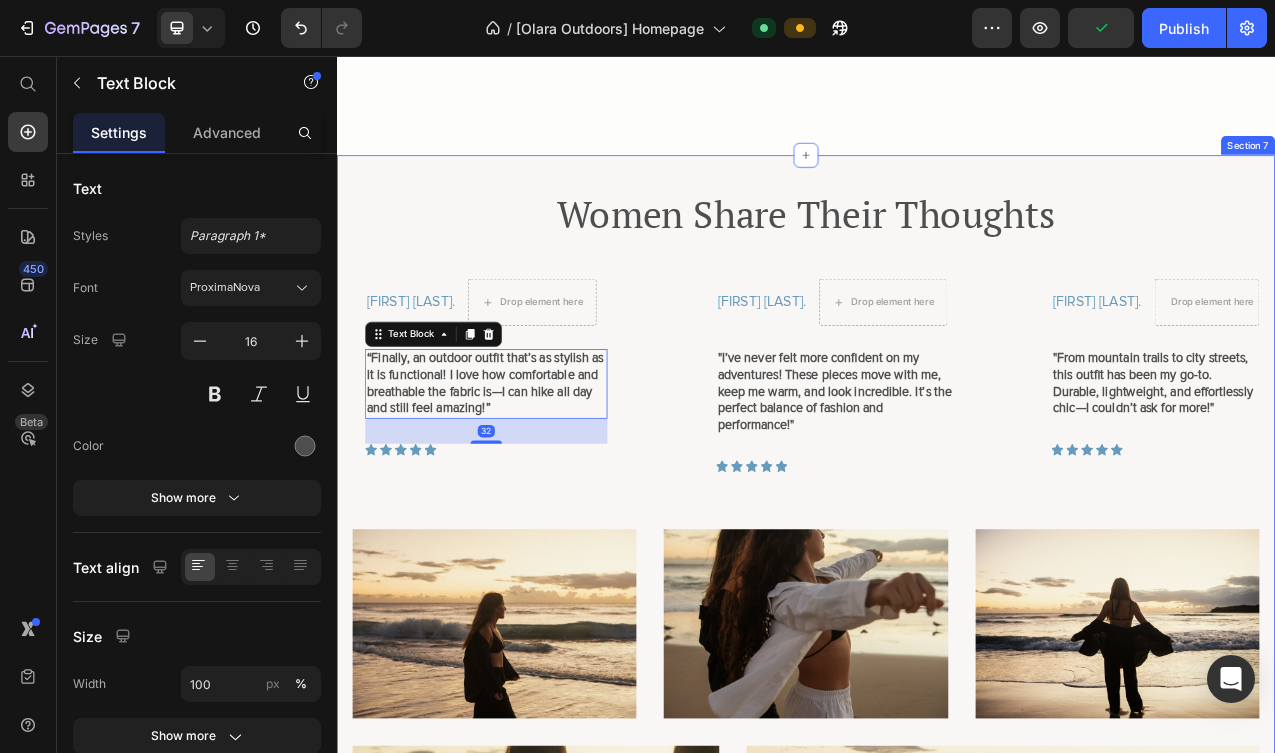 click on "[FIRST] [LAST]. Text Block
Drop element here Row “Finally, an outdoor outfit that’s as stylish as it is functional! I love how comfortable and breathable the fabric is—I can hike all day and still feel amazing!” Text Block   32
Icon
Icon
Icon
Icon
Icon Icon List Row Row [FIRST] [LAST]. Text Block
Drop element here Row "I’ve never felt more confident on my adventures! These pieces move with me, keep me warm, and look incredible. It’s the perfect balance of fashion and performance!" Text Block
Icon
Icon
Icon
Icon
Icon
Icon Icon List Row Row [FIRST] [LAST]. Text Block
Drop element here Row "From mountain trails to city streets, this outfit has been my go-to. Durable, lightweight, and effortlessly chic—I couldn’t ask for more!" Text Block
Icon
Icon
Icon
Icon" at bounding box center (937, 500) 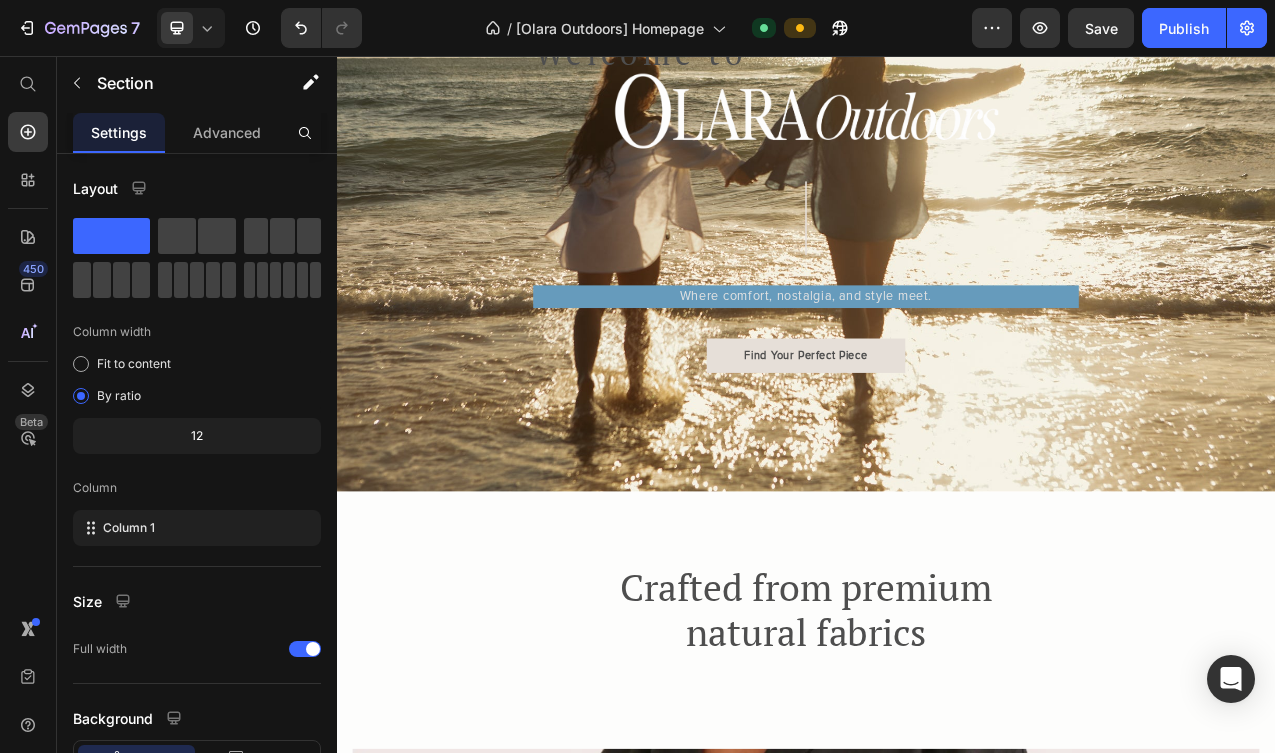 scroll, scrollTop: 277, scrollLeft: 0, axis: vertical 